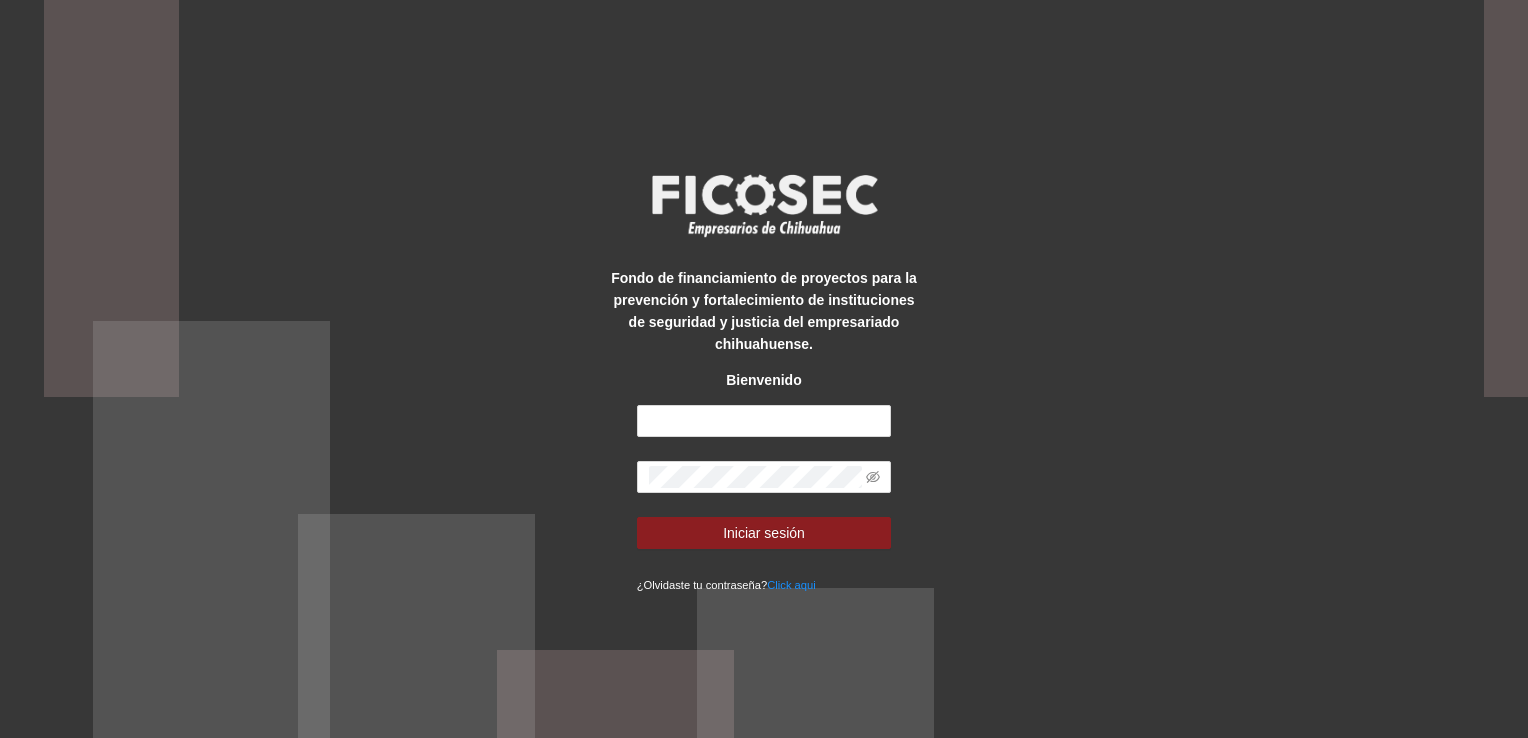 scroll, scrollTop: 0, scrollLeft: 0, axis: both 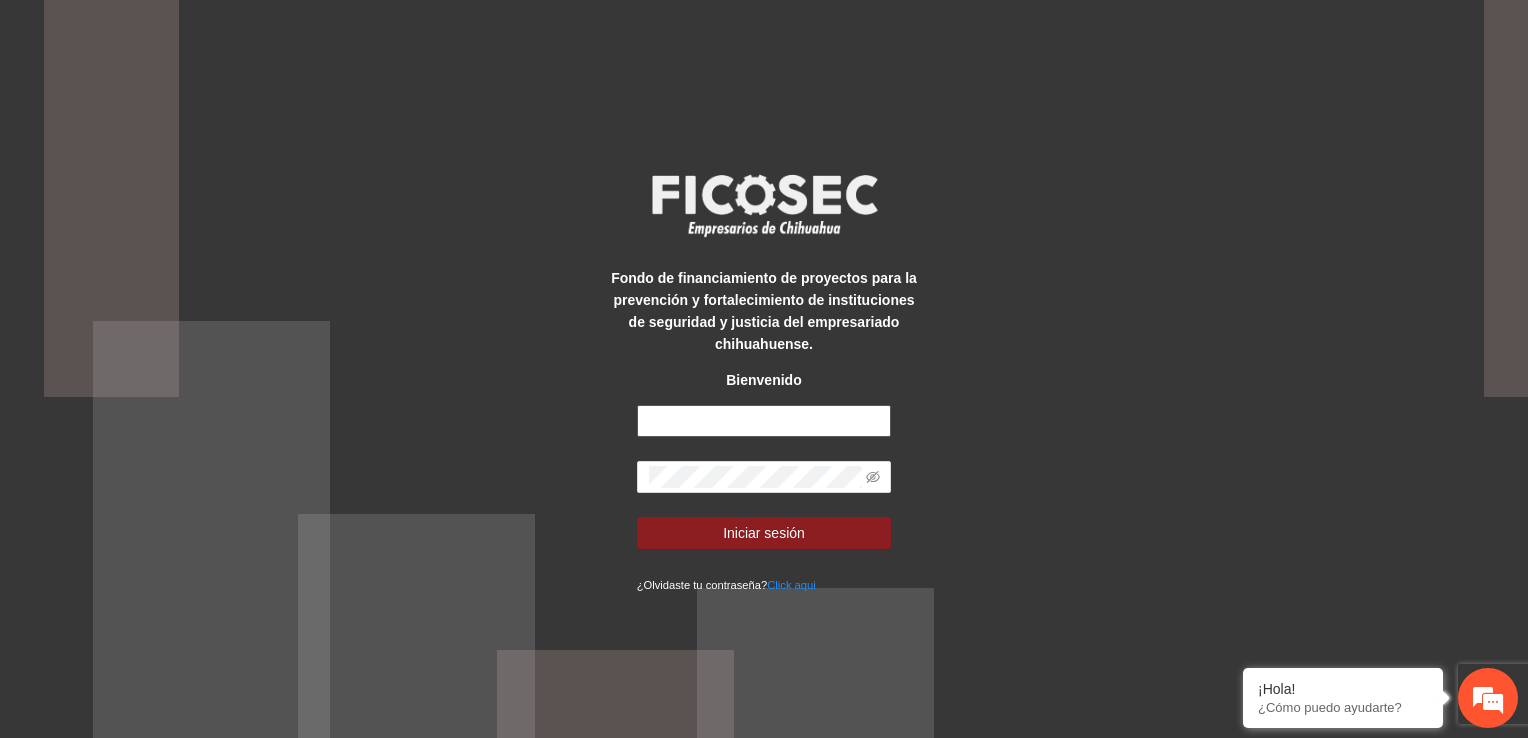 click at bounding box center [764, 421] 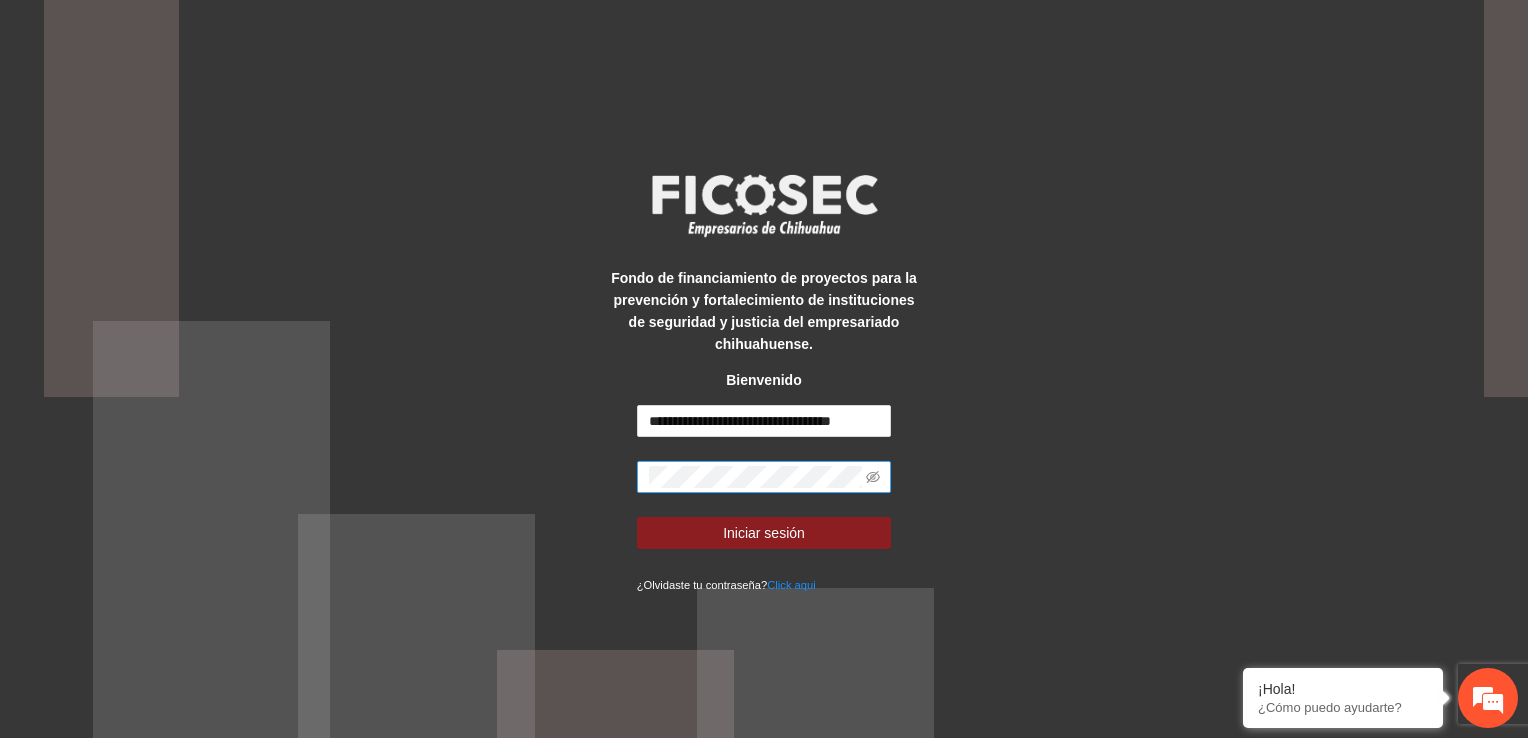 click at bounding box center [764, 477] 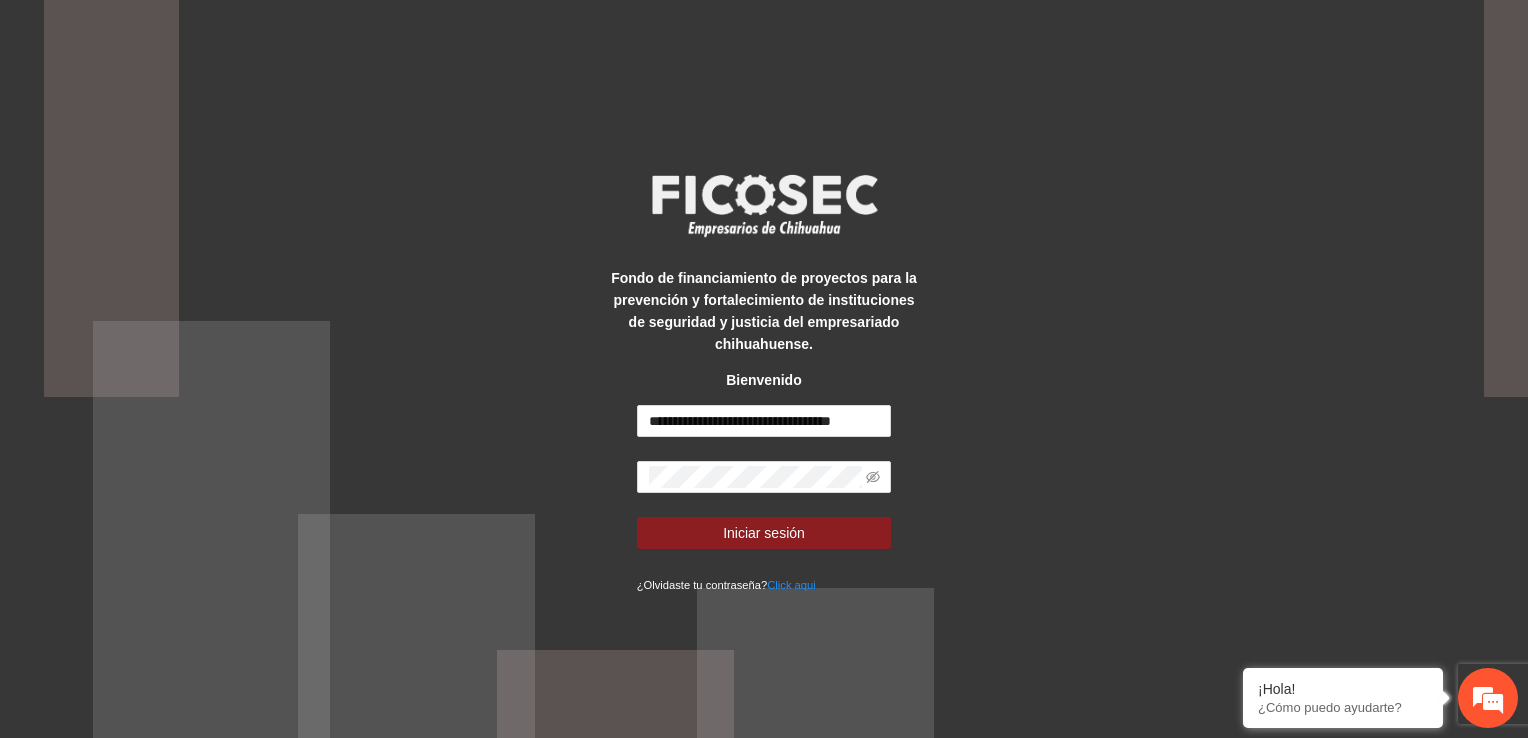 scroll, scrollTop: 0, scrollLeft: 0, axis: both 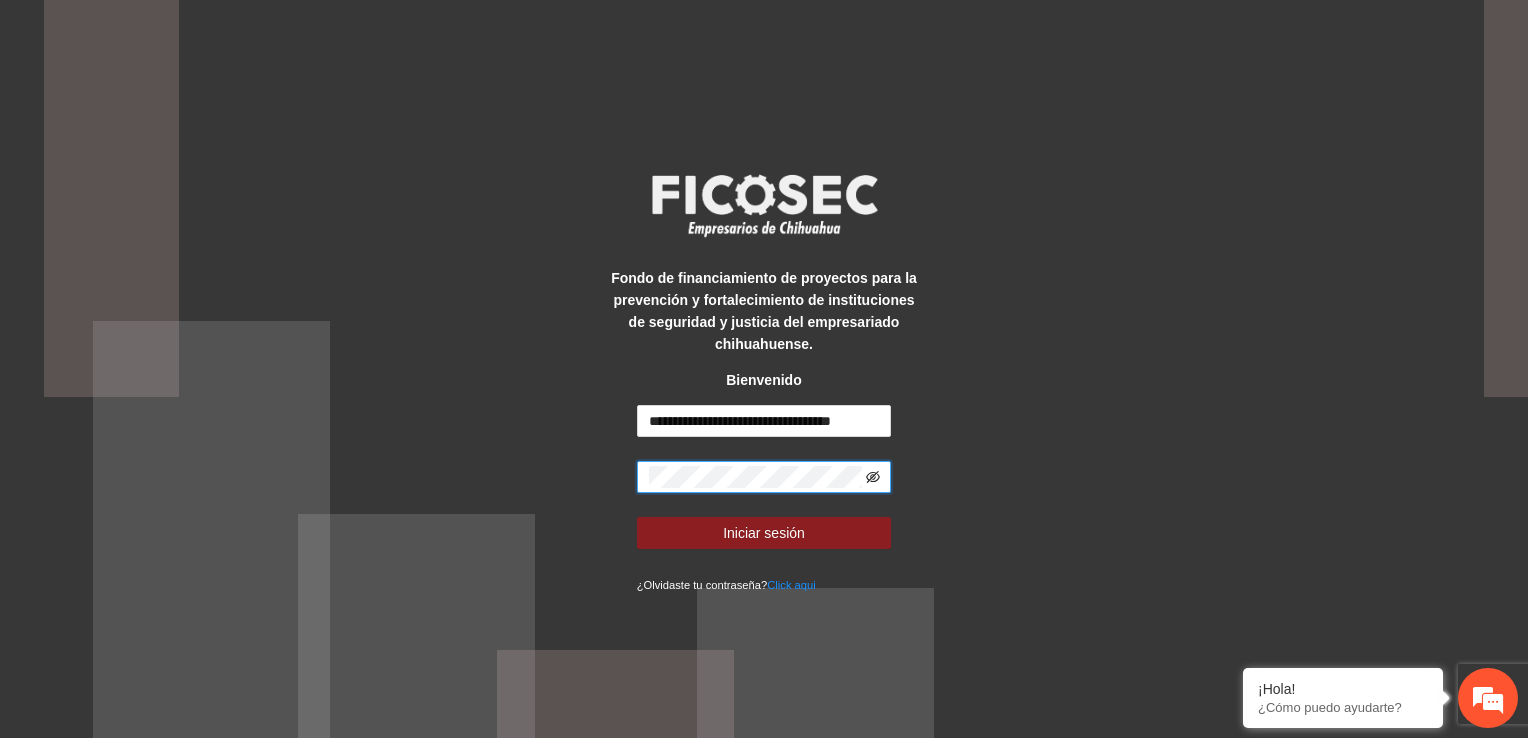 click 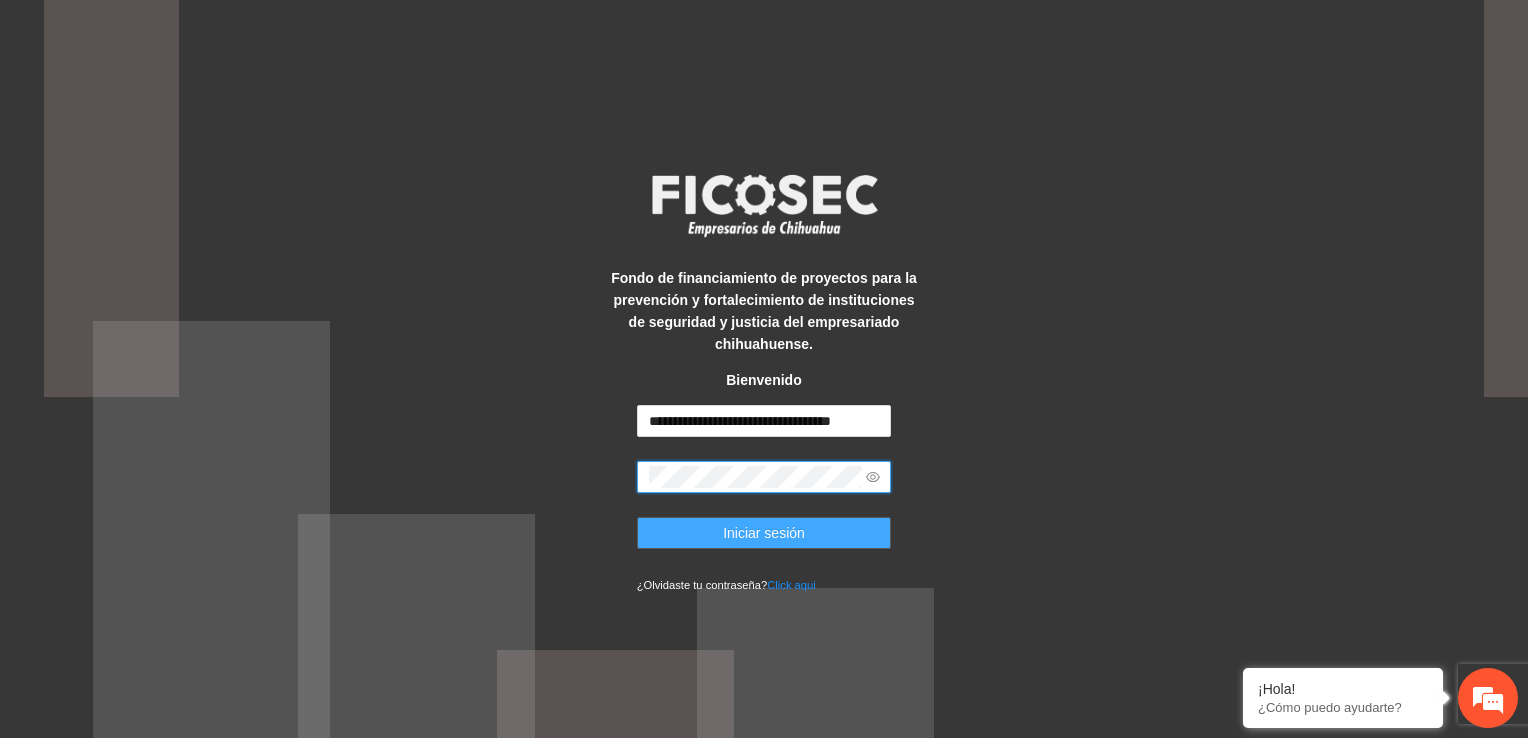 click on "Iniciar sesión" at bounding box center (764, 533) 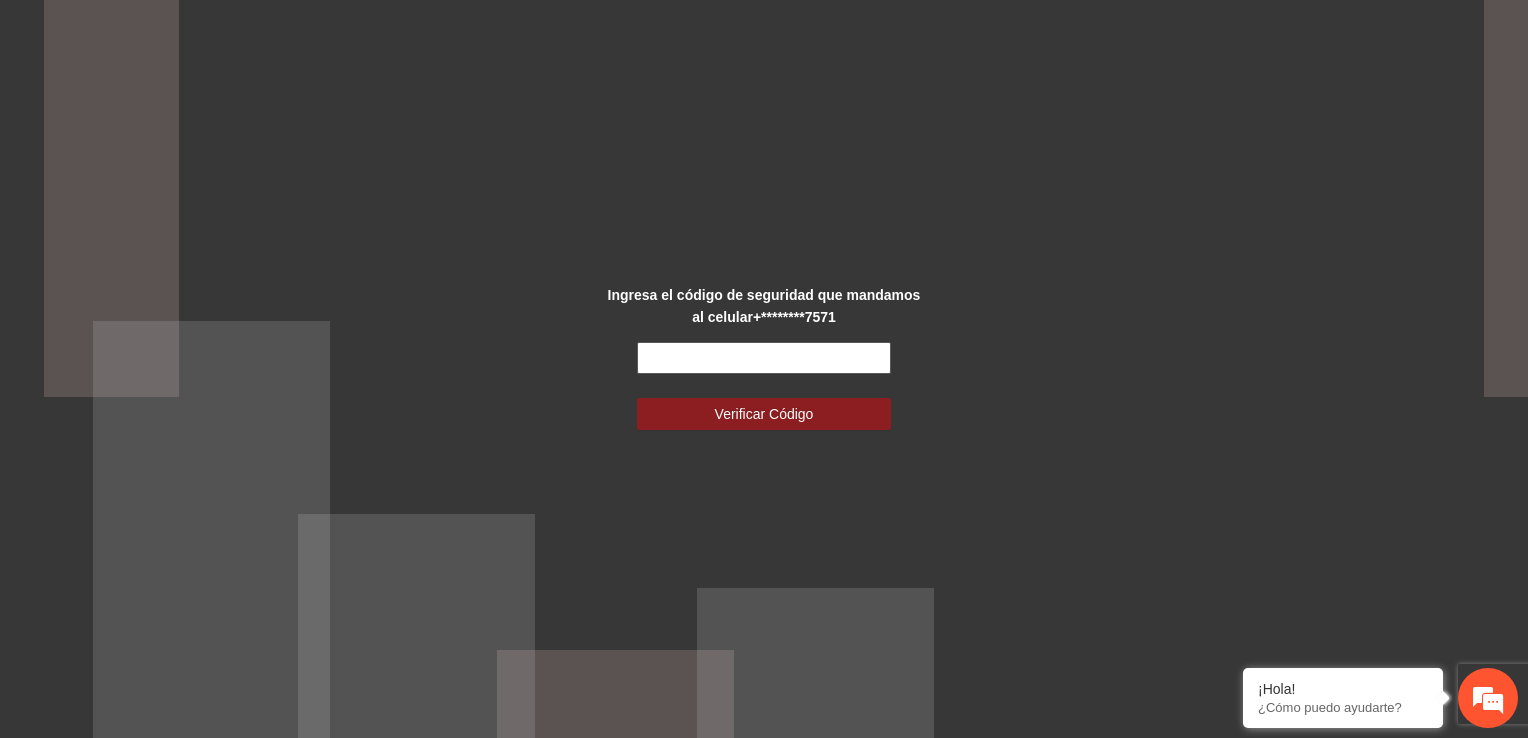 click at bounding box center (764, 358) 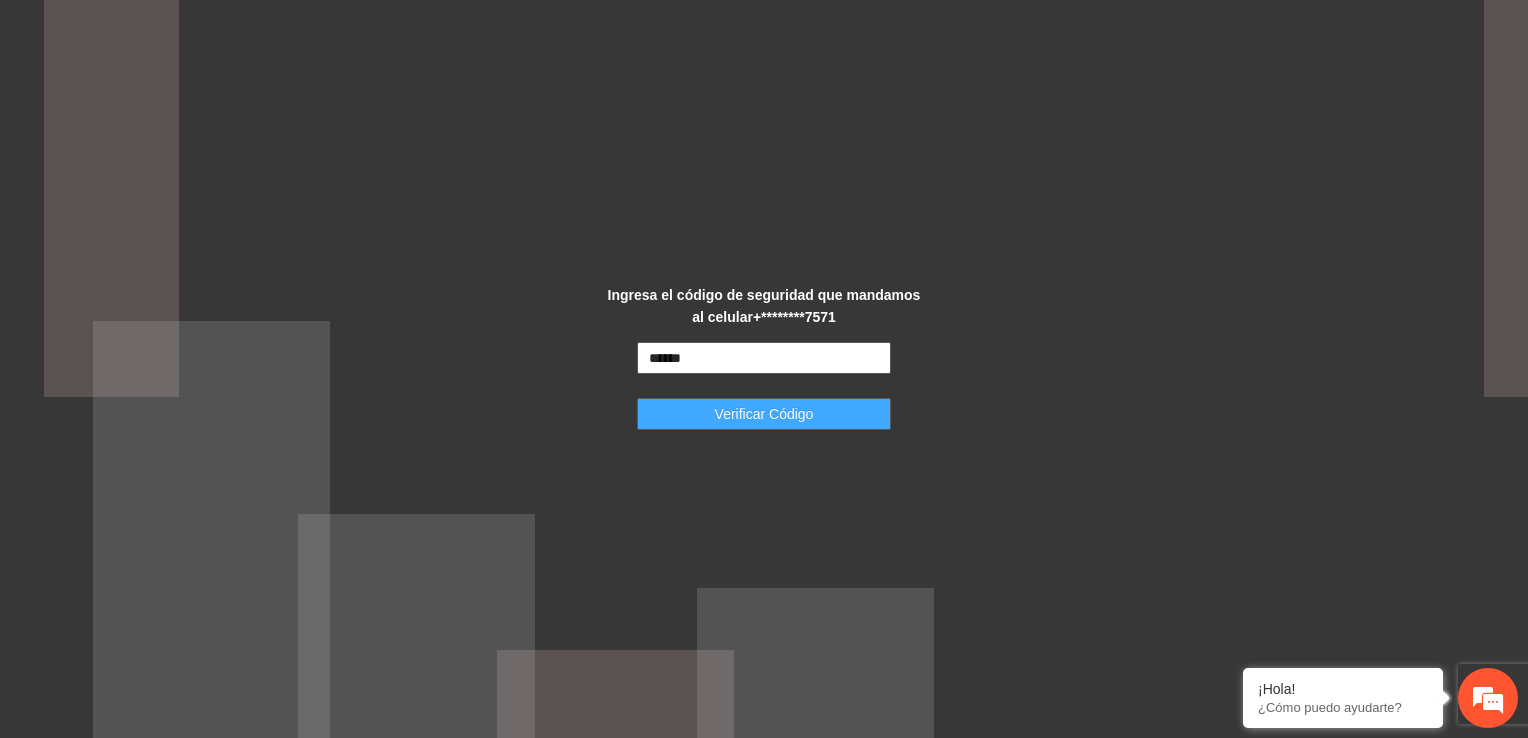 type on "******" 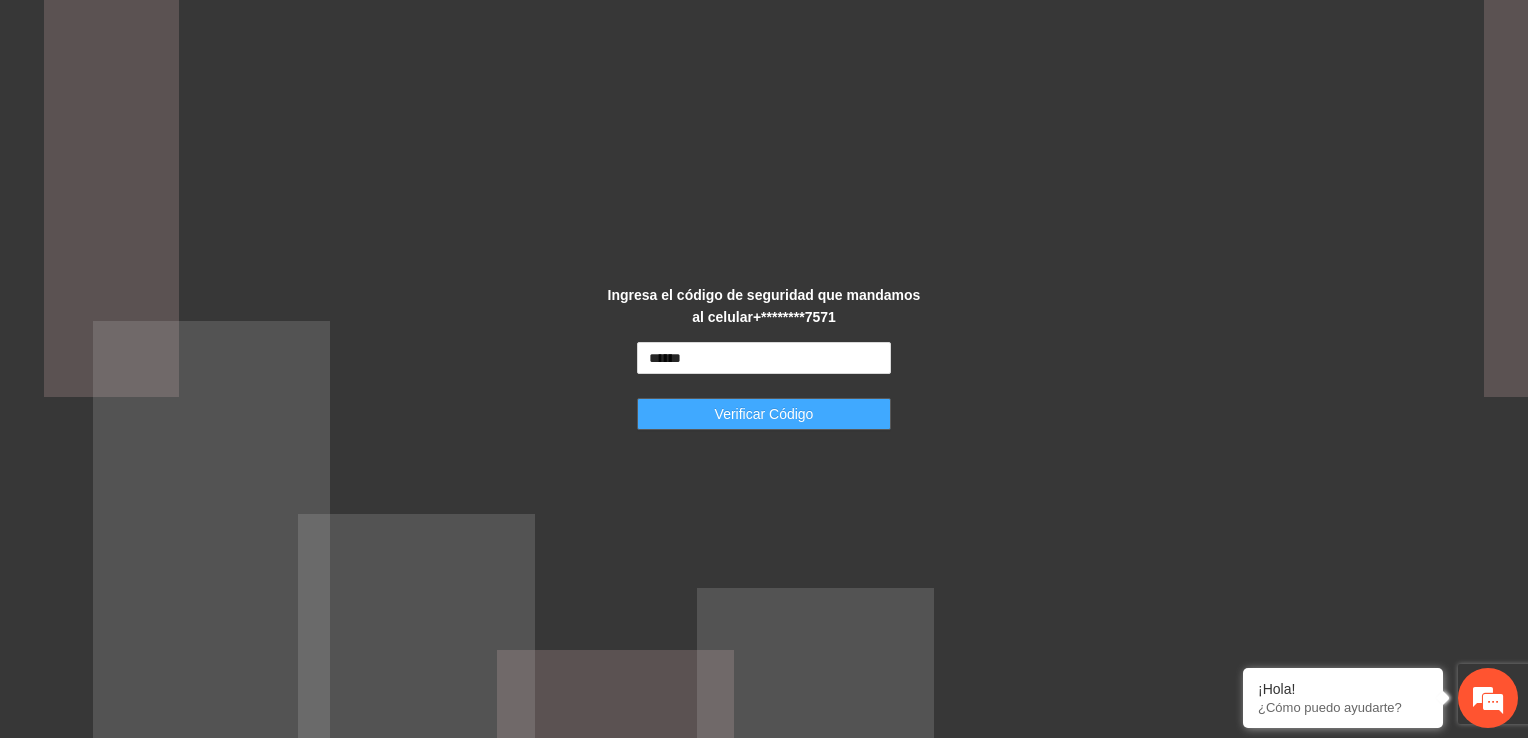 click on "Verificar Código" at bounding box center (764, 414) 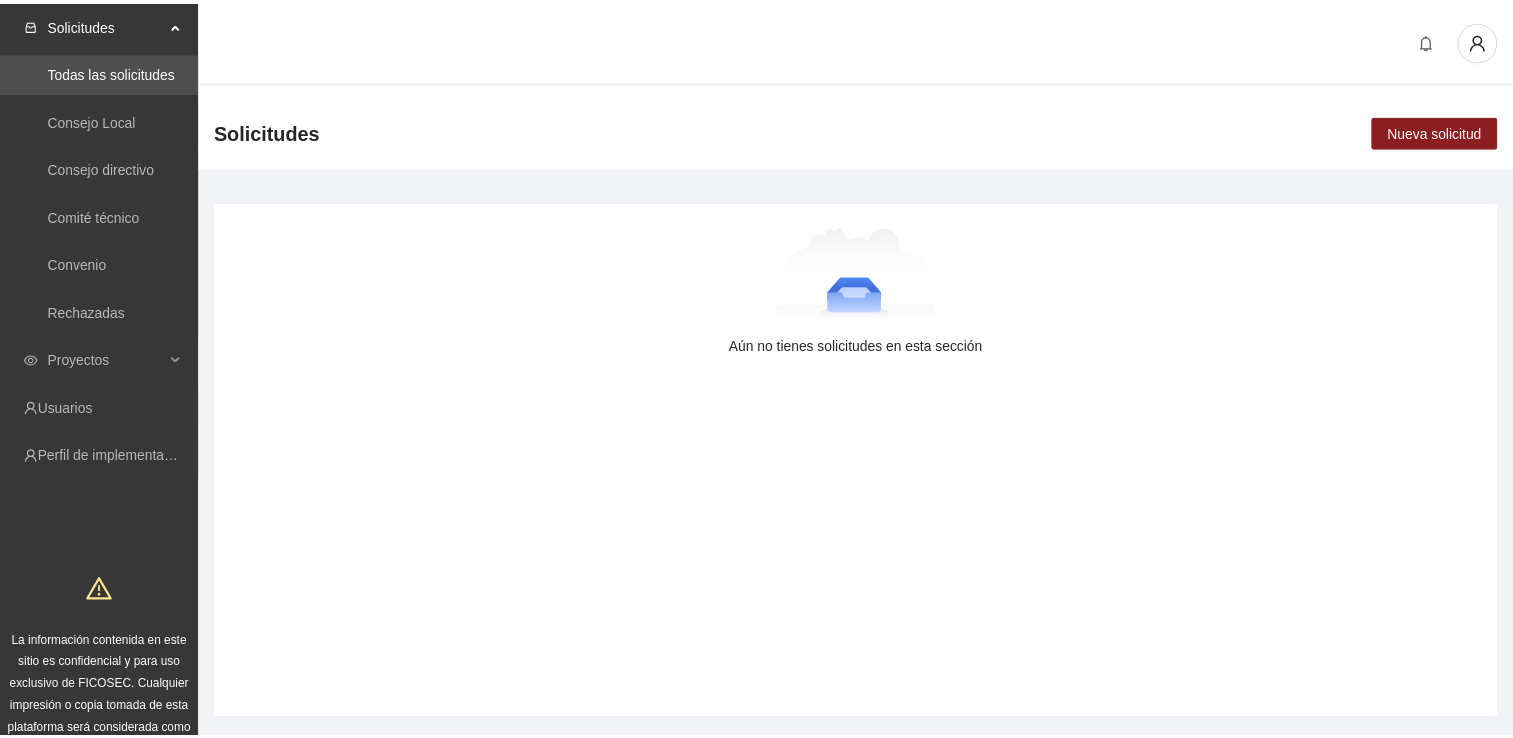 scroll, scrollTop: 0, scrollLeft: 0, axis: both 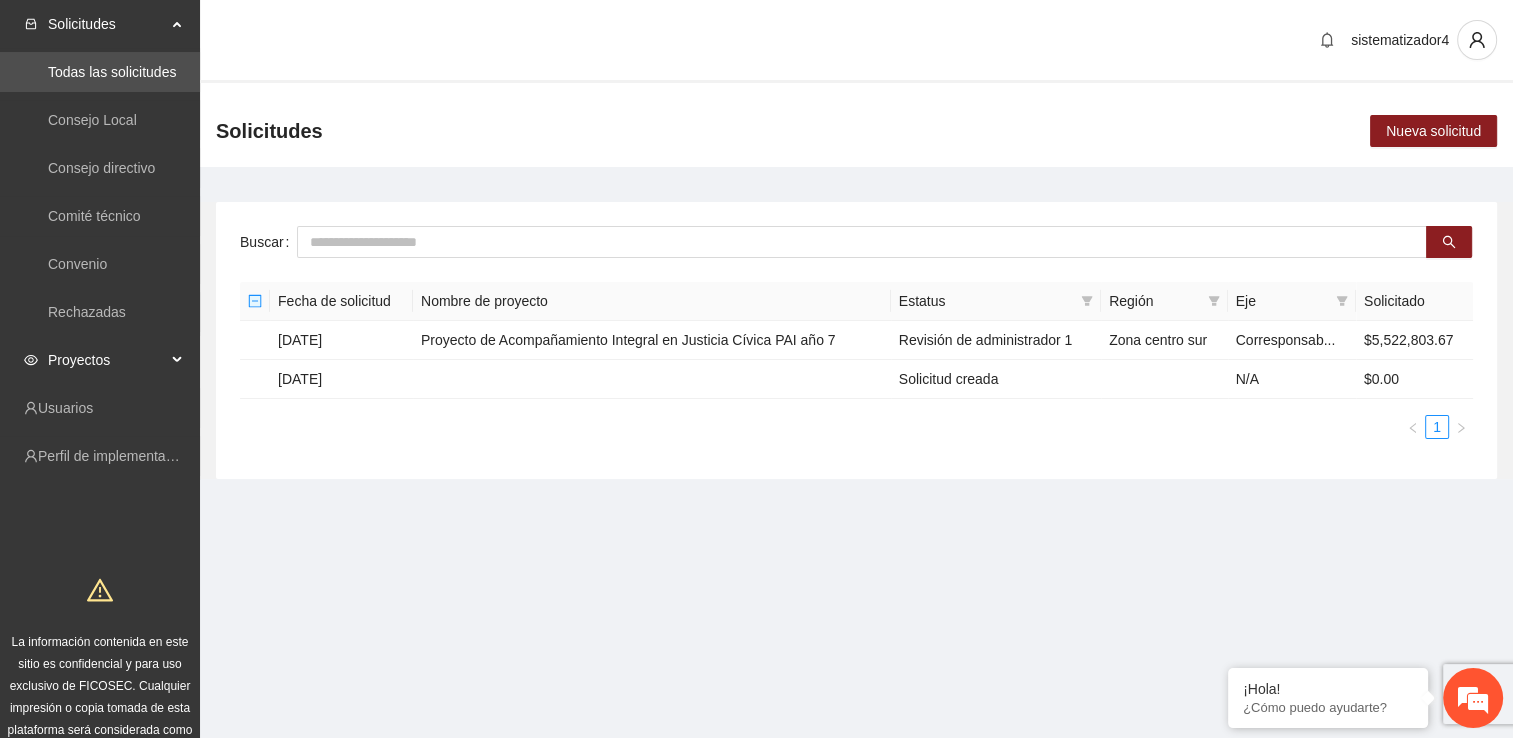 click on "Proyectos" at bounding box center [107, 360] 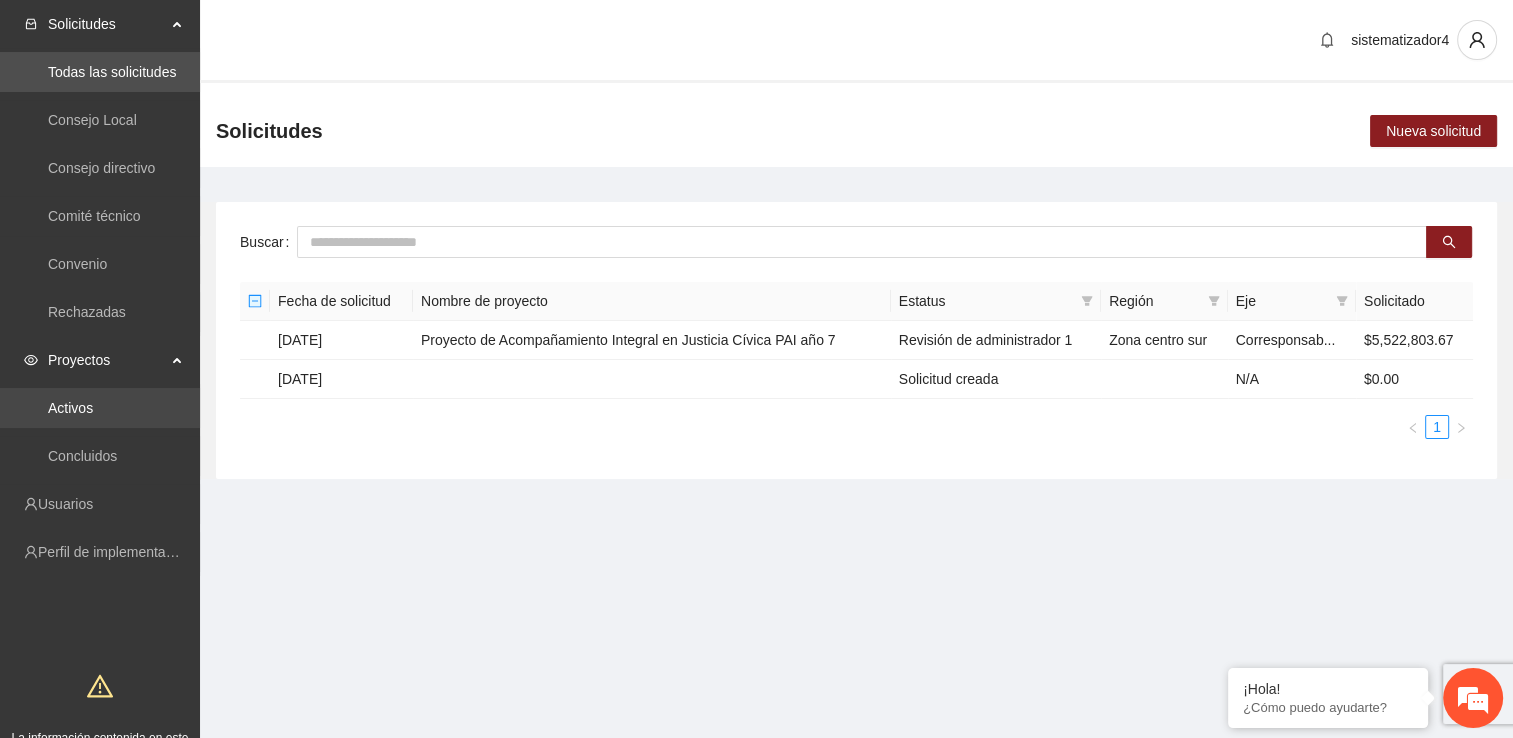 click on "Activos" at bounding box center (70, 408) 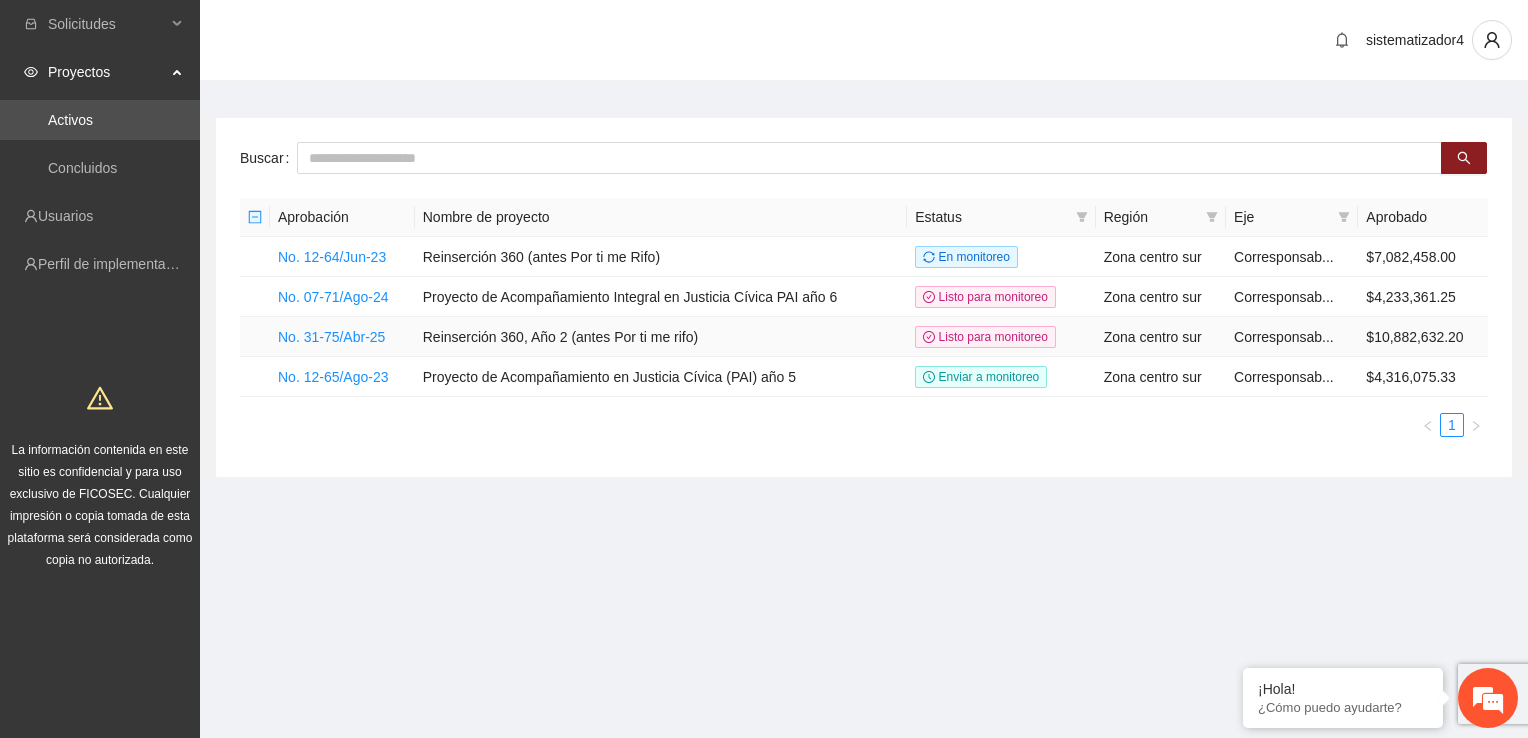 click on "Reinserción 360, Año 2 (antes Por ti me rifo)" at bounding box center (661, 337) 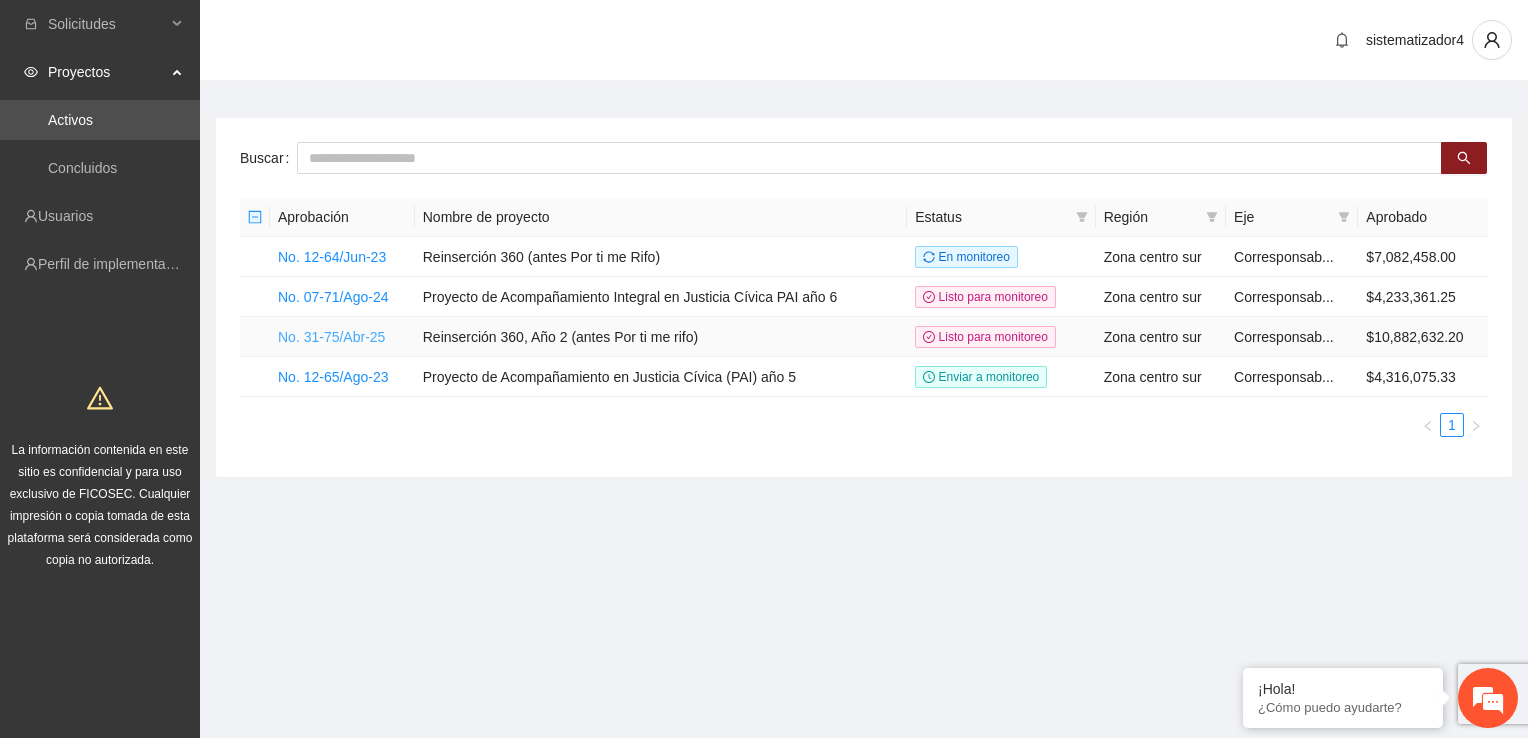 click on "No. 31-75/Abr-25" at bounding box center [331, 337] 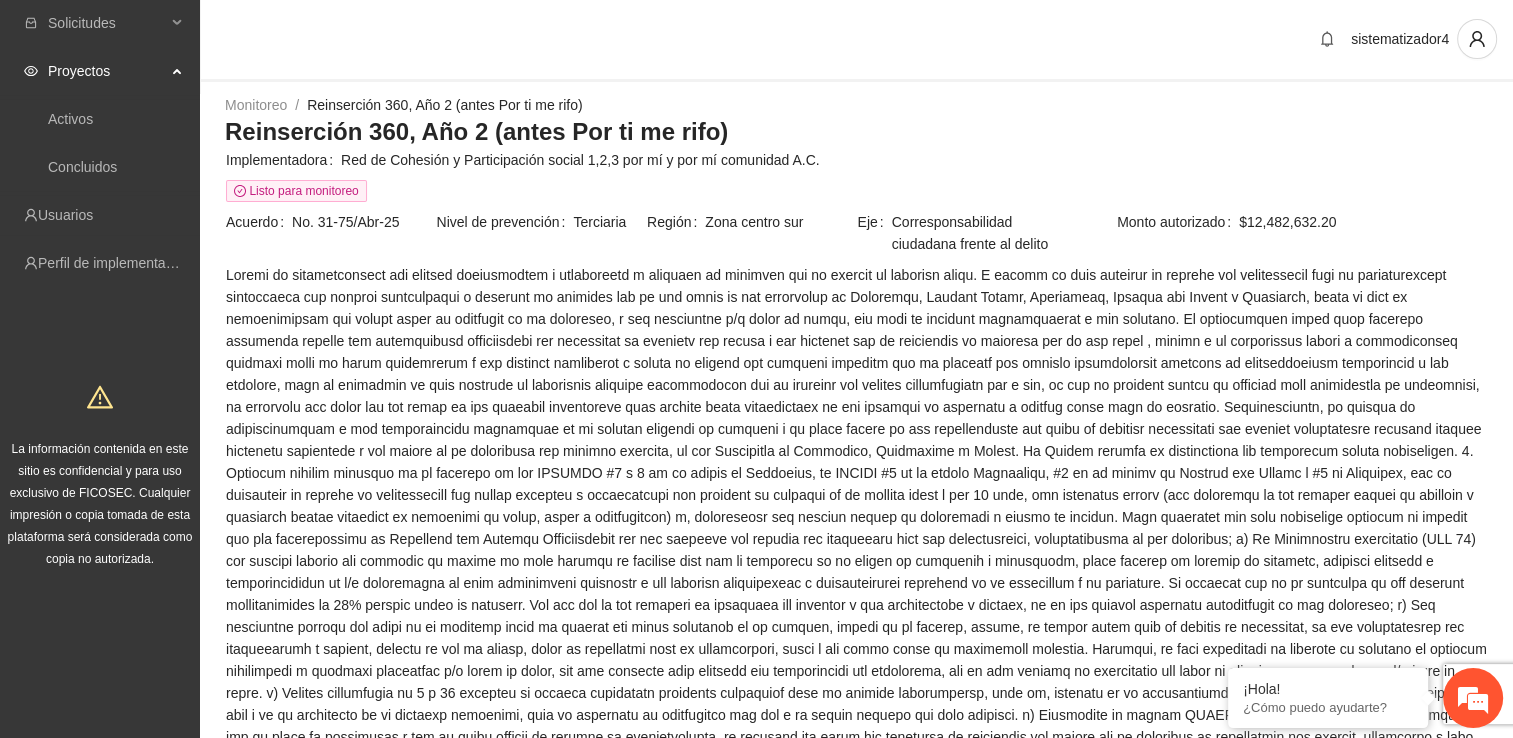 scroll, scrollTop: 0, scrollLeft: 0, axis: both 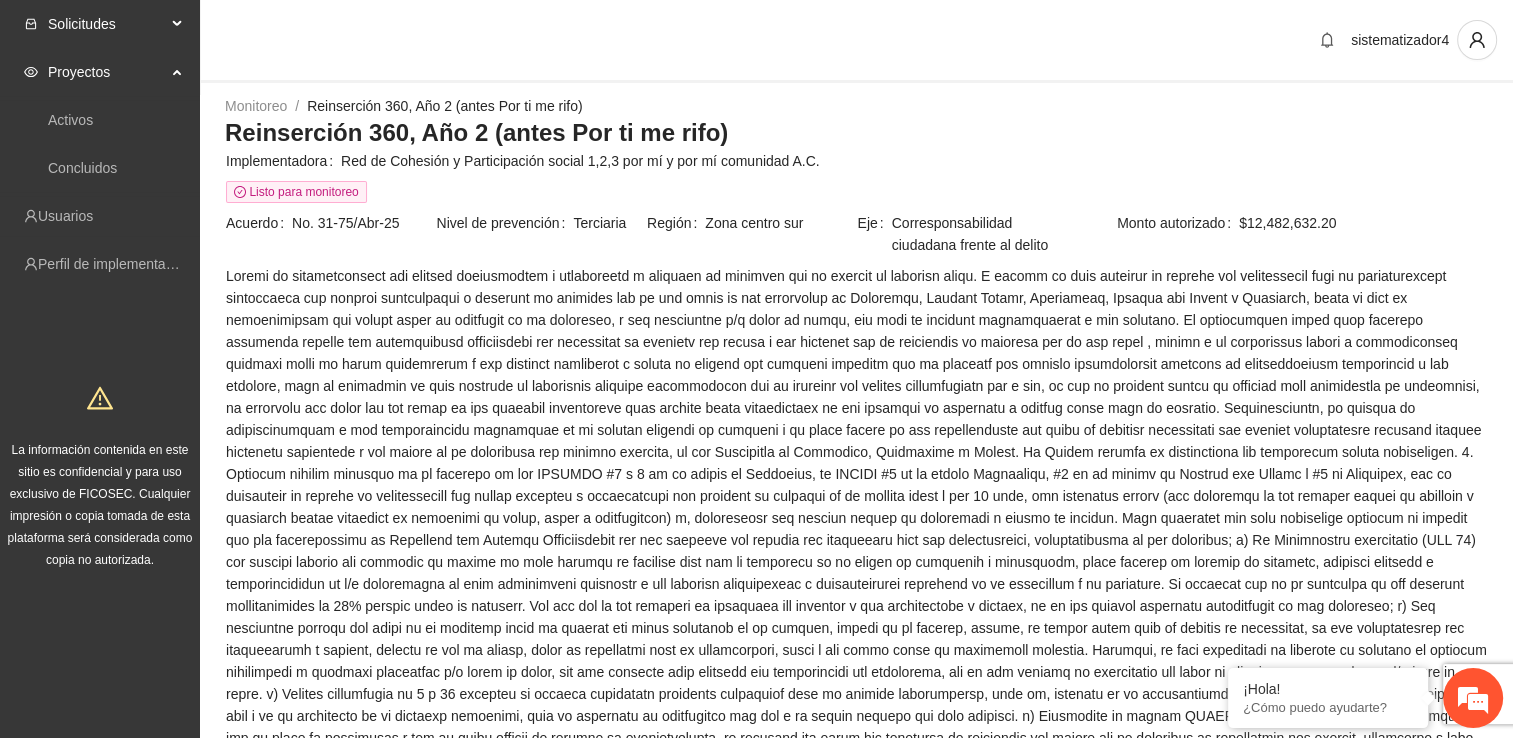 click on "Solicitudes" at bounding box center (107, 24) 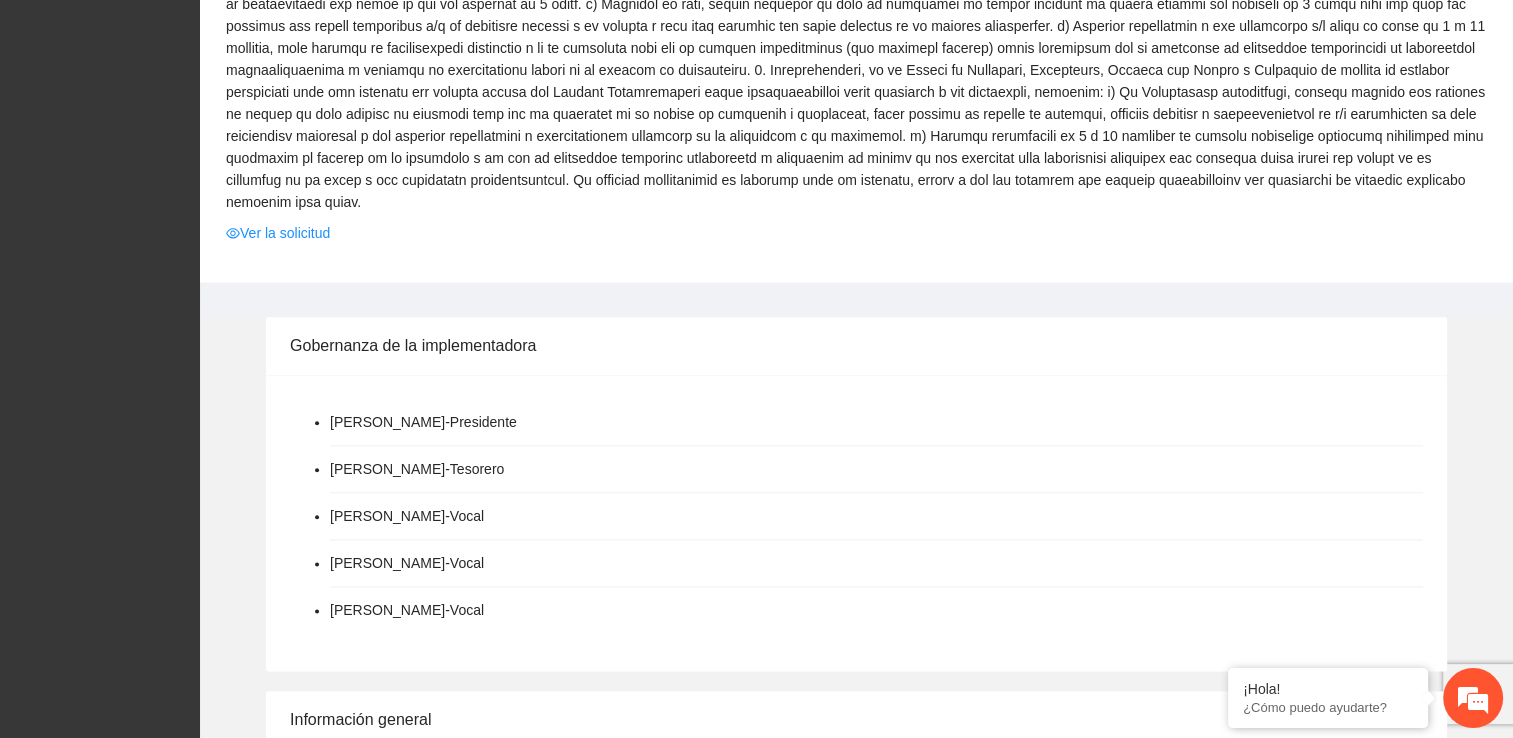 scroll, scrollTop: 2300, scrollLeft: 0, axis: vertical 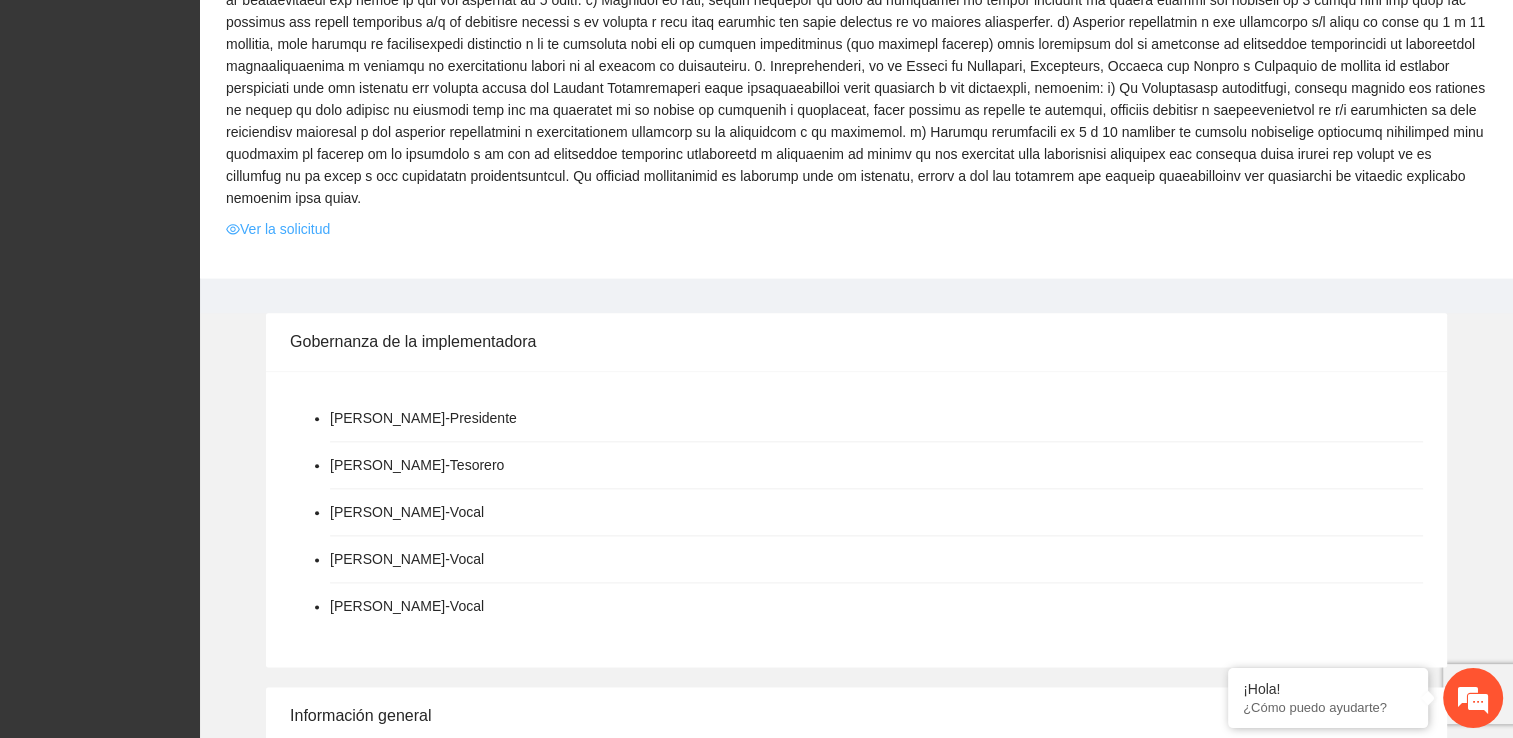 click on "Ver la solicitud" at bounding box center (278, 229) 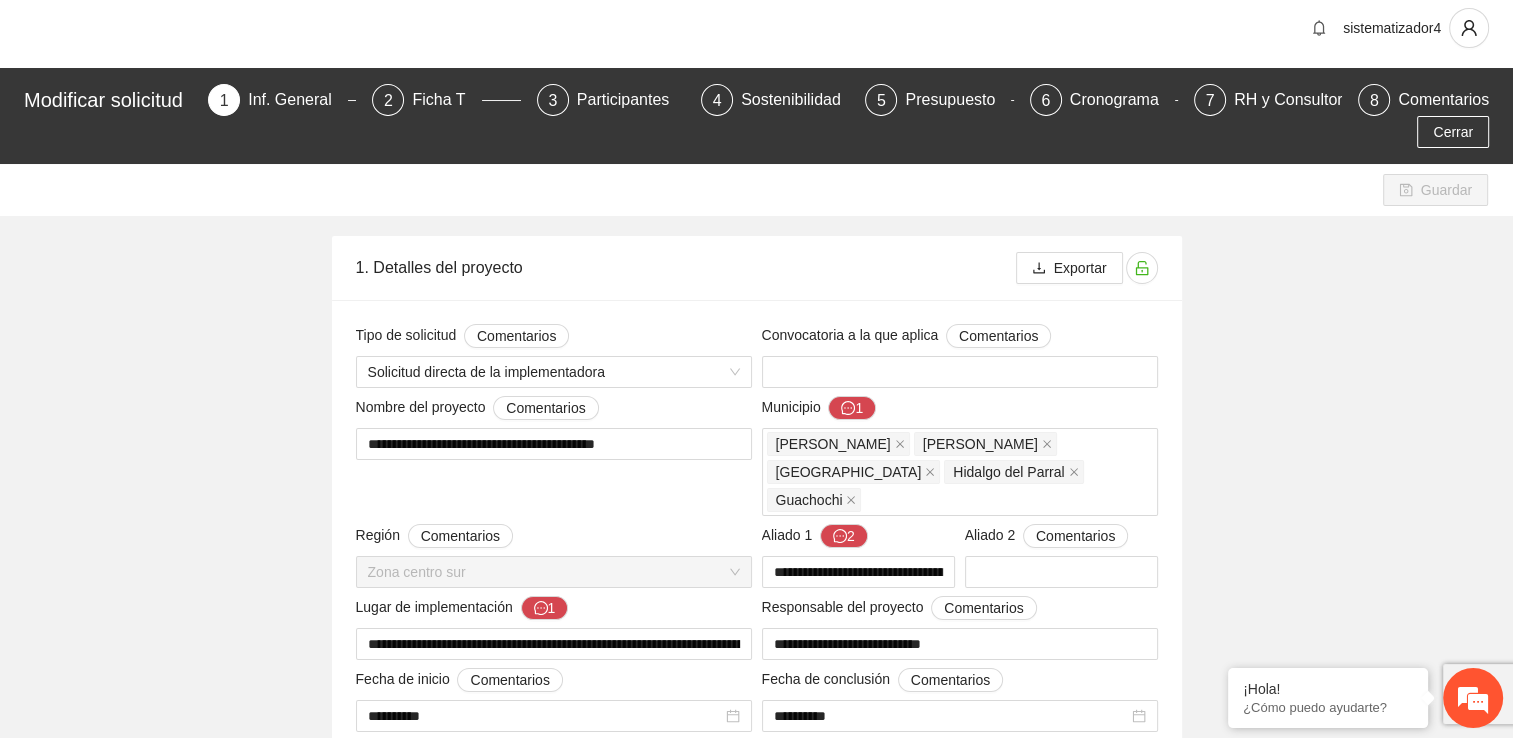 scroll, scrollTop: 0, scrollLeft: 0, axis: both 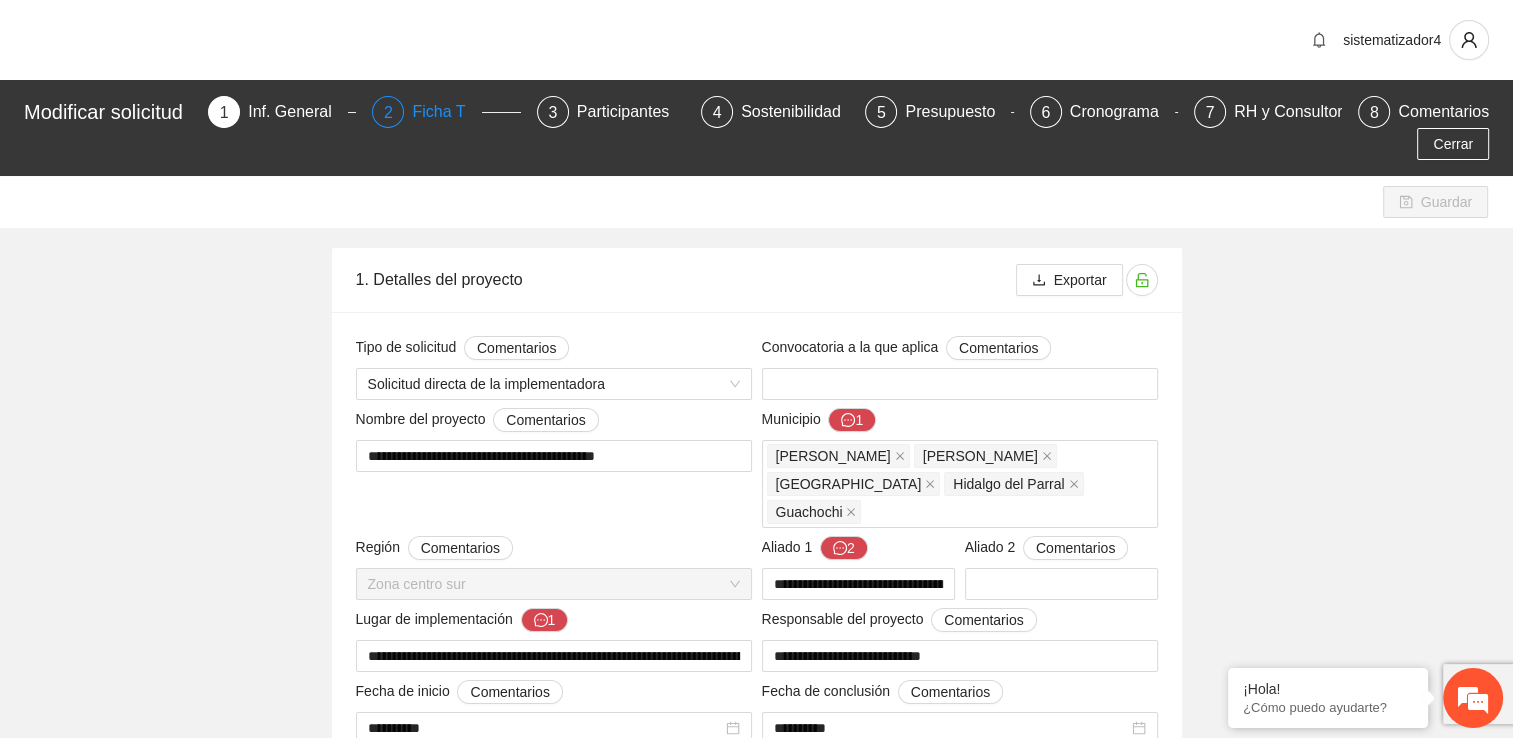 click on "2 Ficha T" at bounding box center [446, 112] 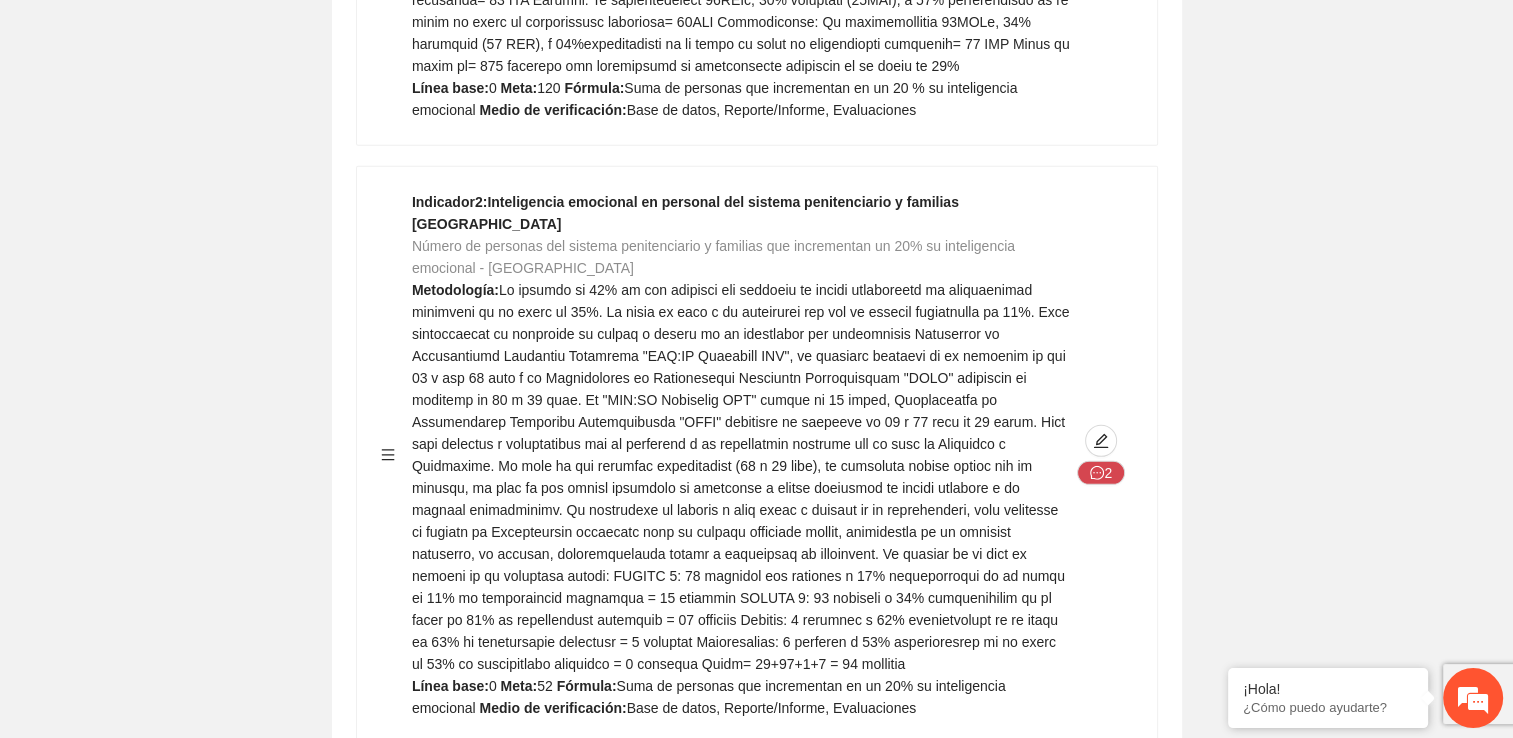 scroll, scrollTop: 14200, scrollLeft: 0, axis: vertical 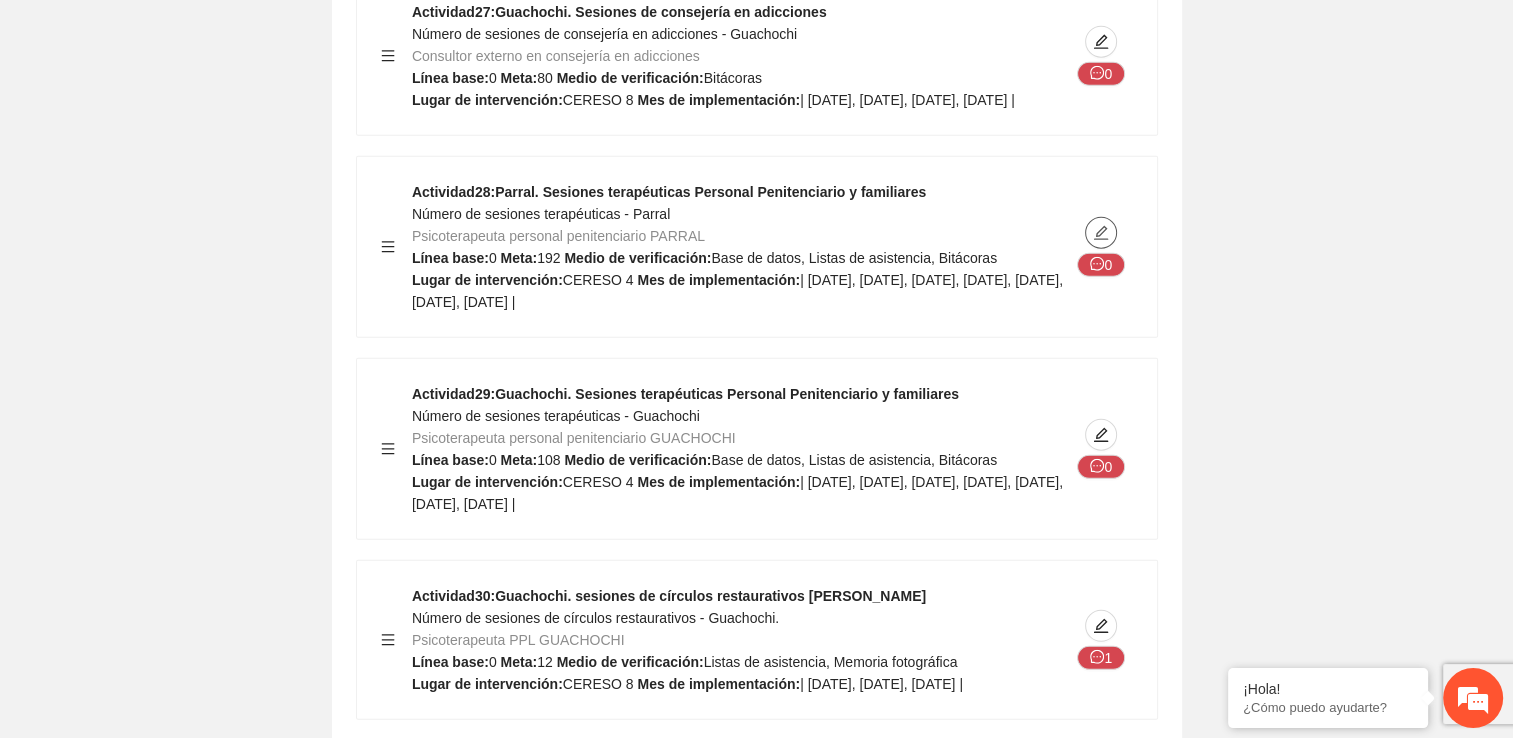 click at bounding box center [1101, -23564] 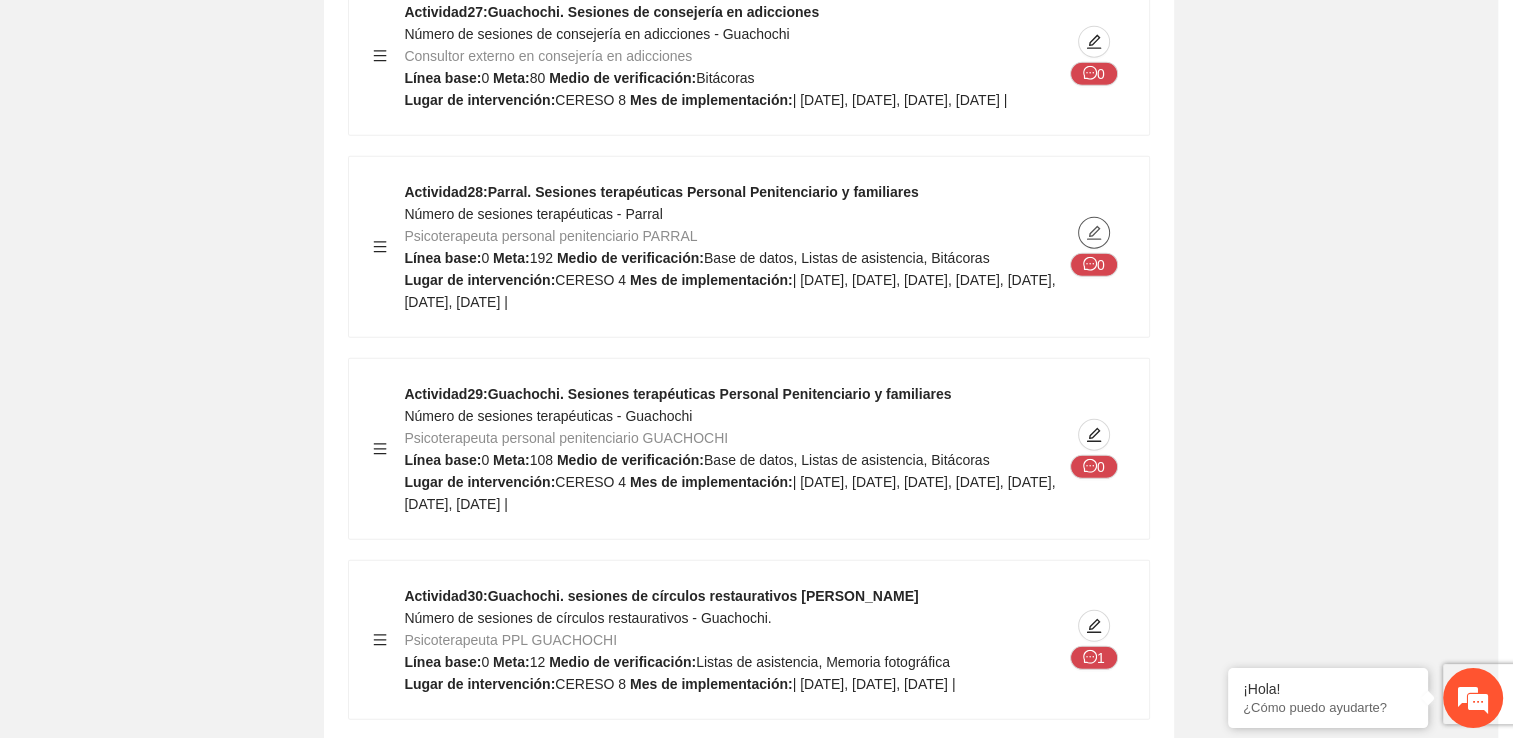 type on "********" 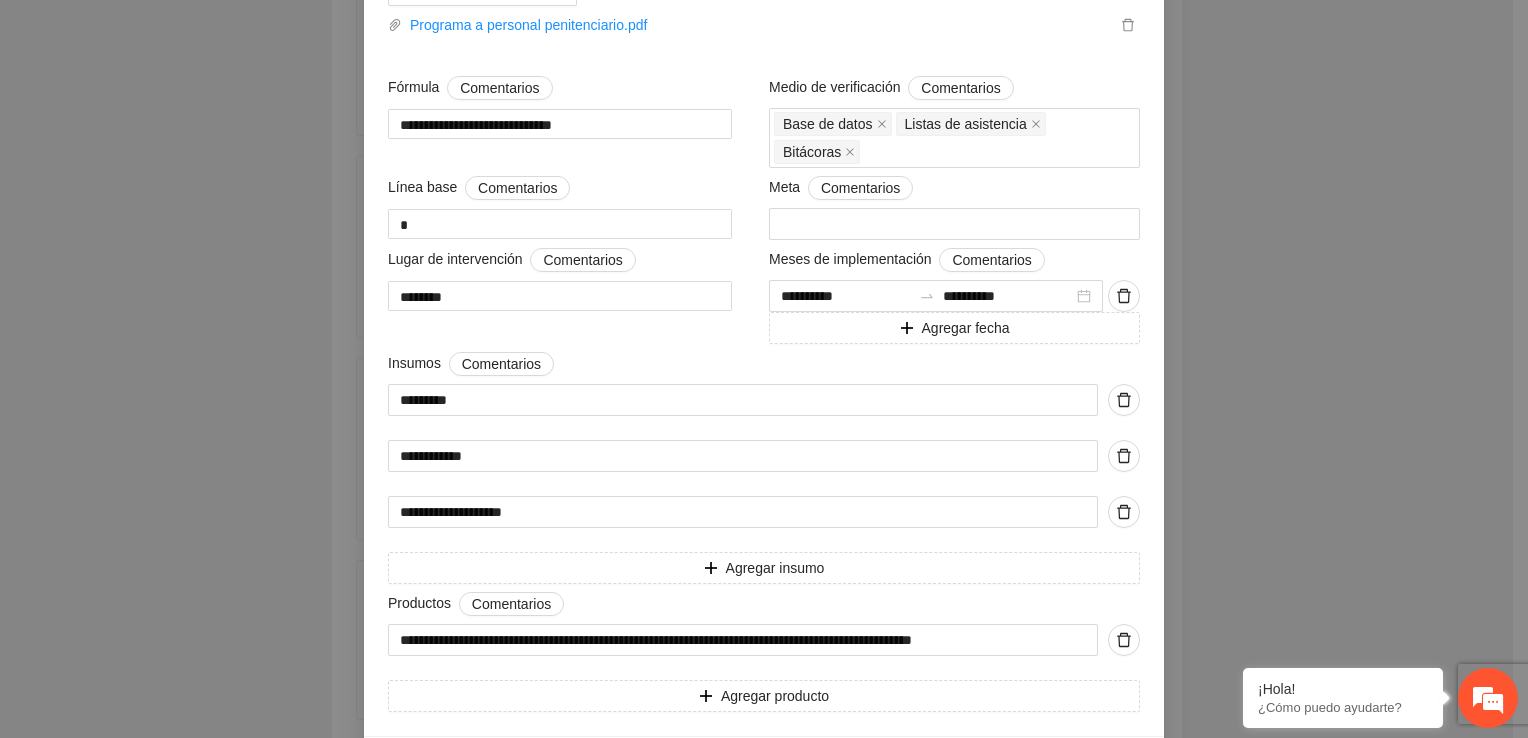 scroll, scrollTop: 907, scrollLeft: 0, axis: vertical 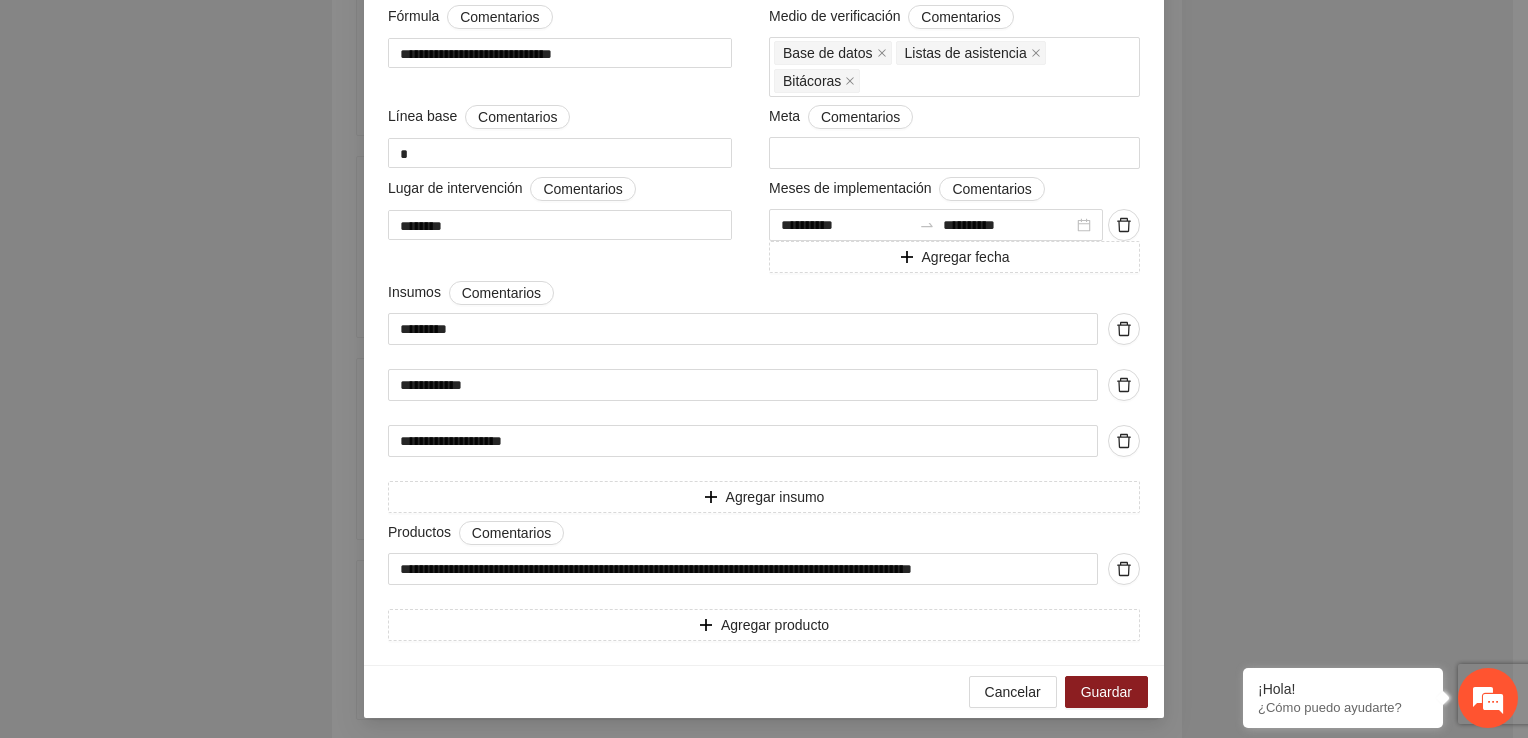 click on "**********" at bounding box center (764, 369) 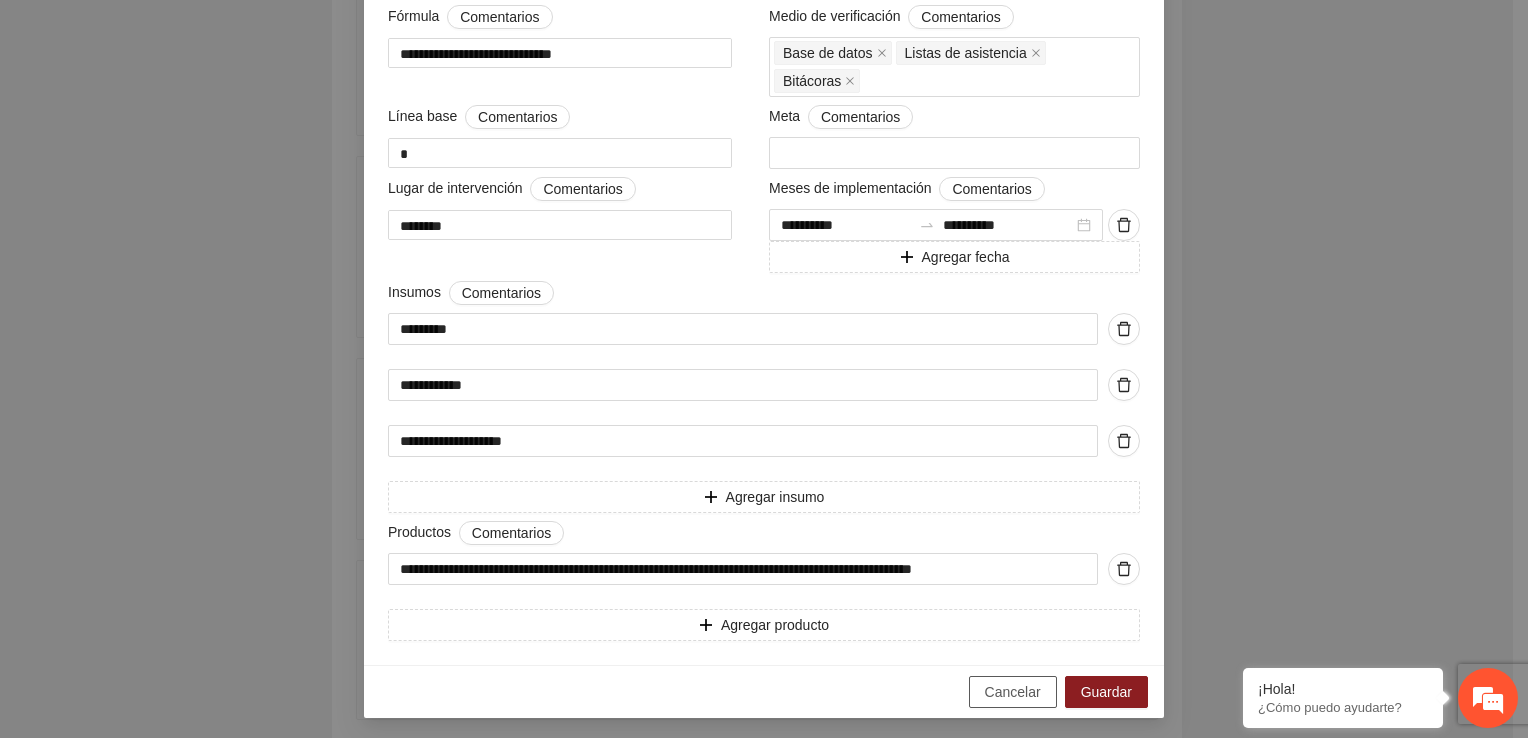 click on "Cancelar" at bounding box center [1013, 692] 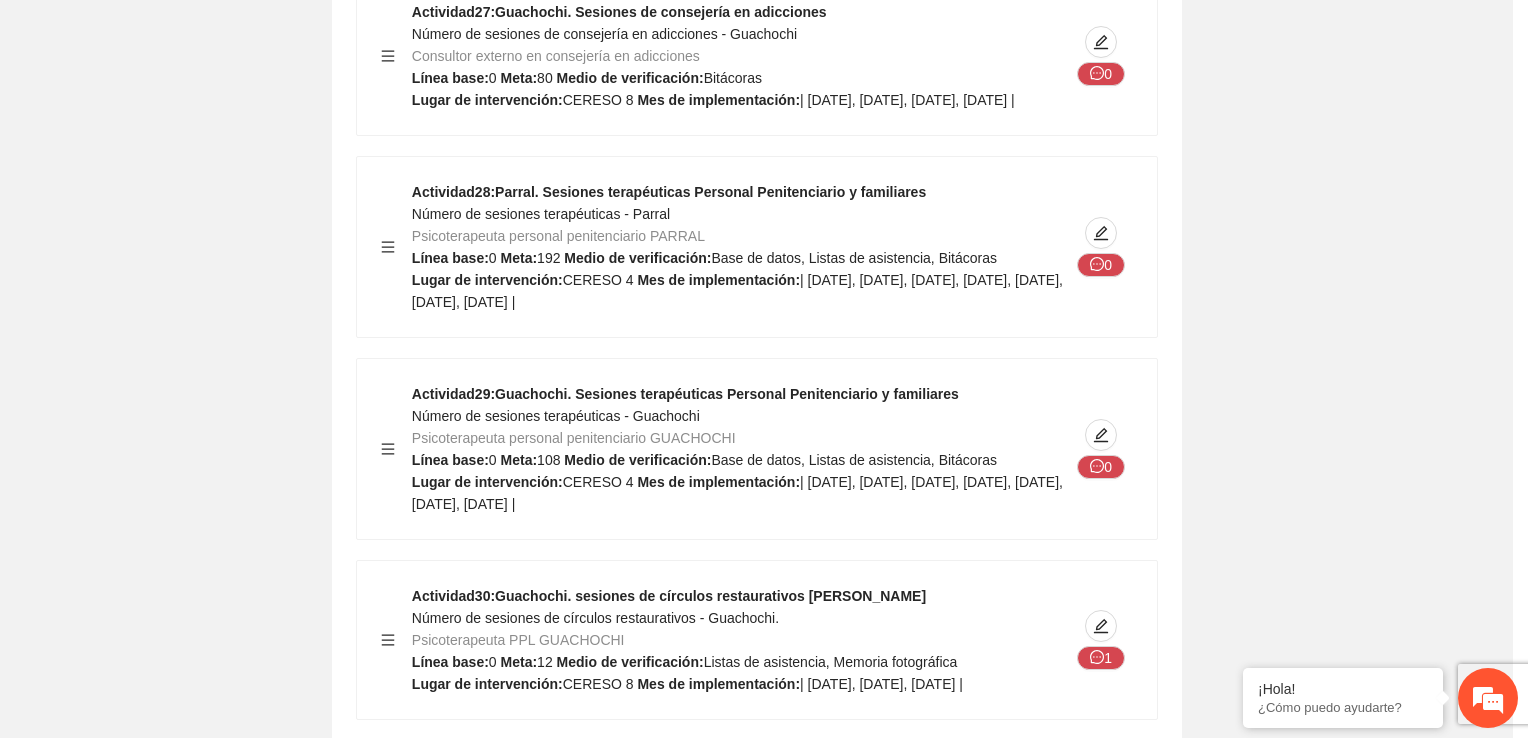 scroll, scrollTop: 243, scrollLeft: 0, axis: vertical 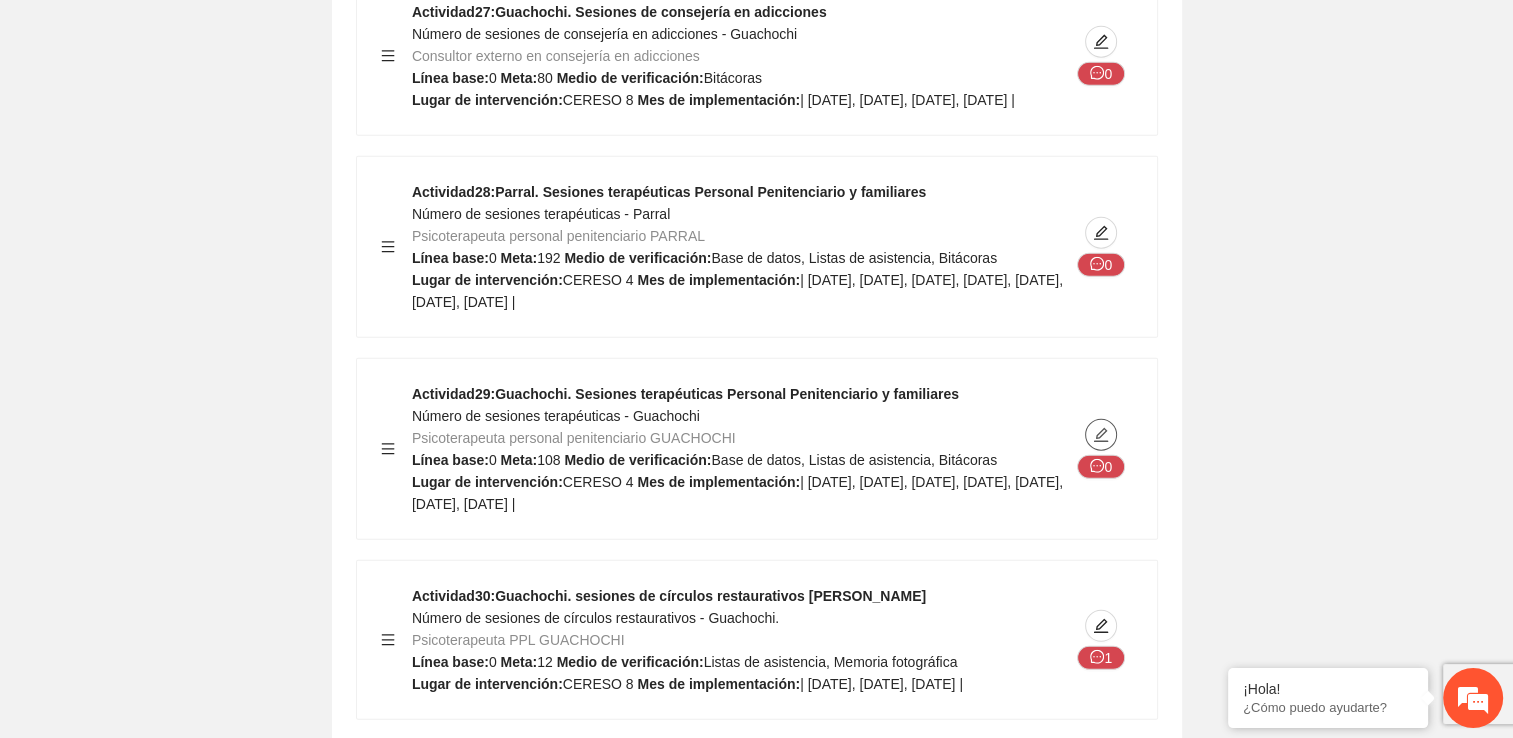 click 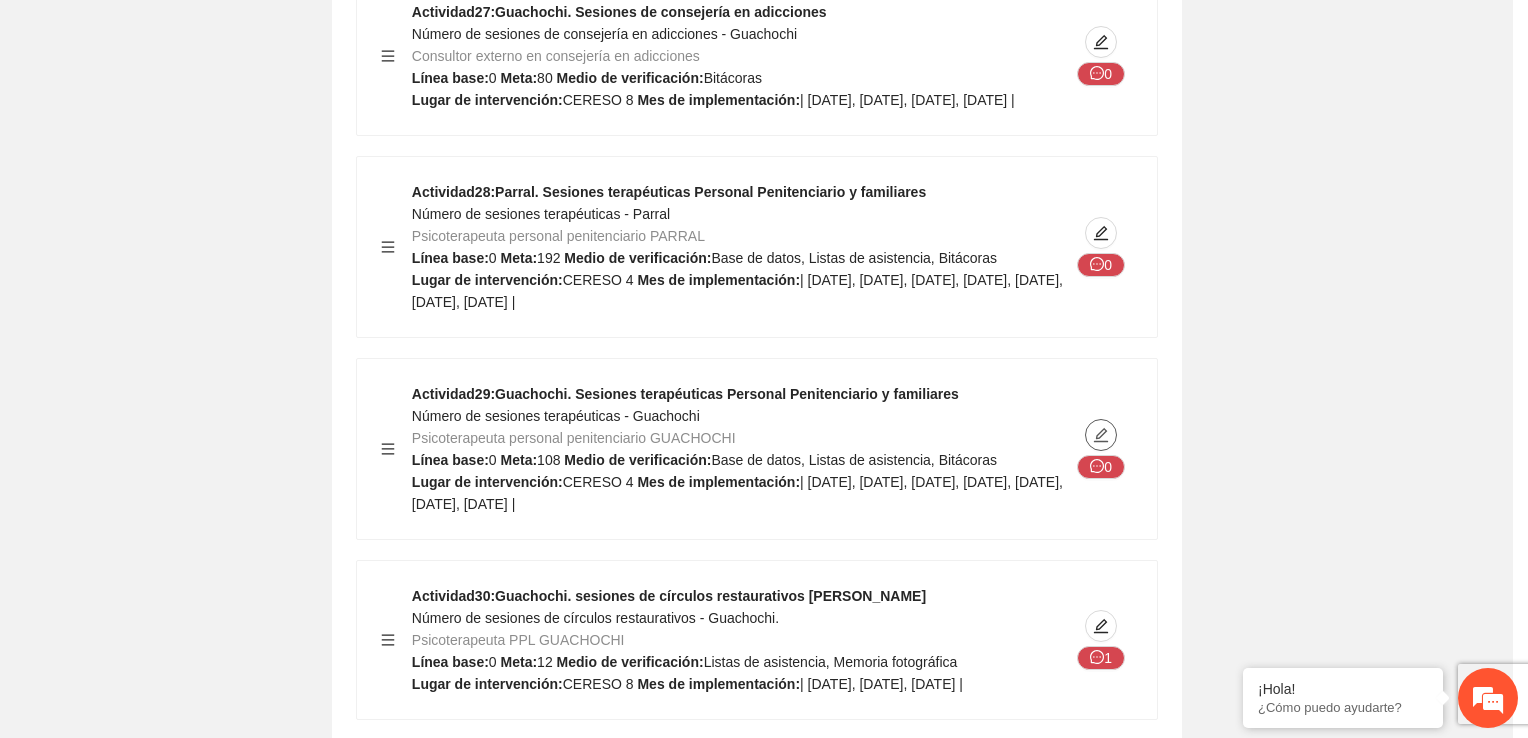 type on "********" 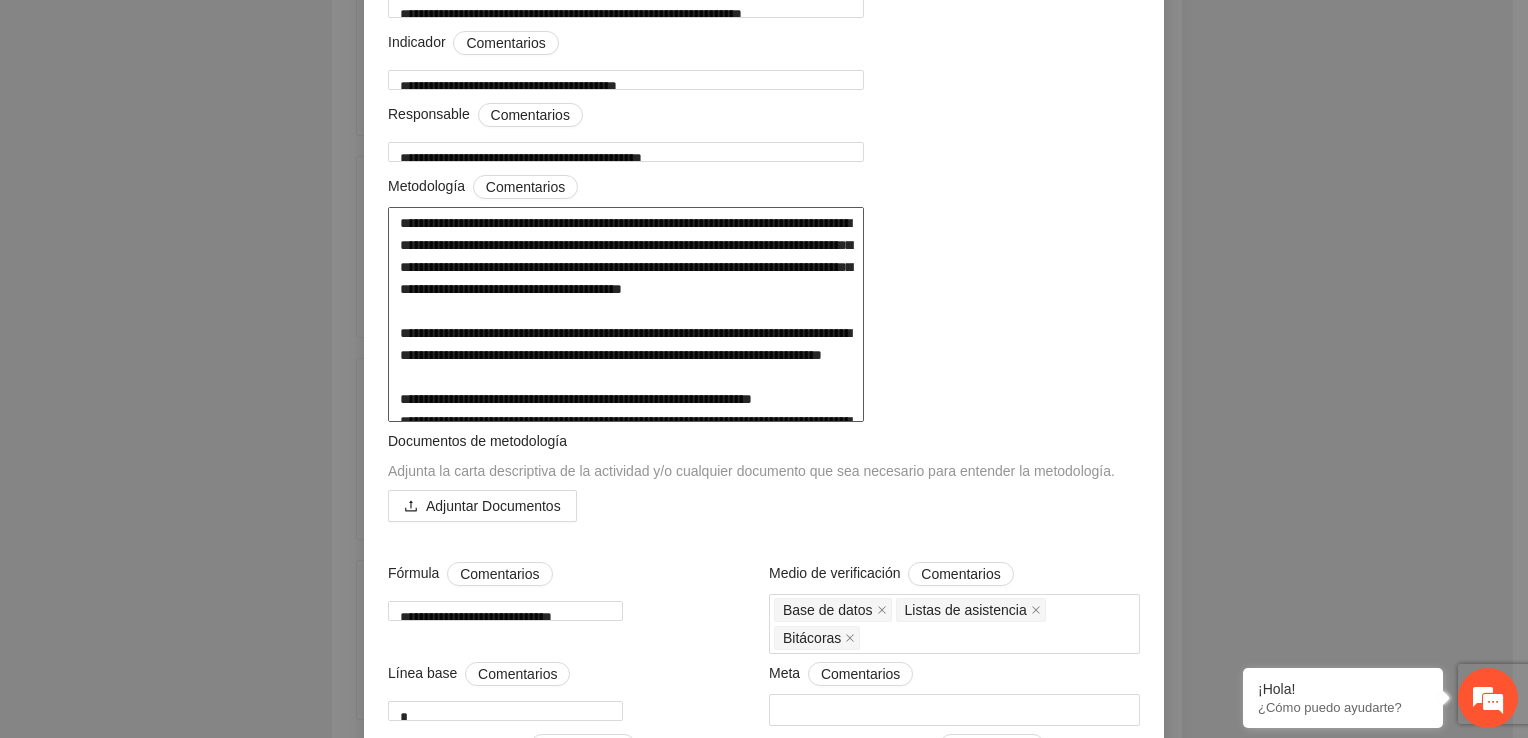 scroll, scrollTop: 200, scrollLeft: 0, axis: vertical 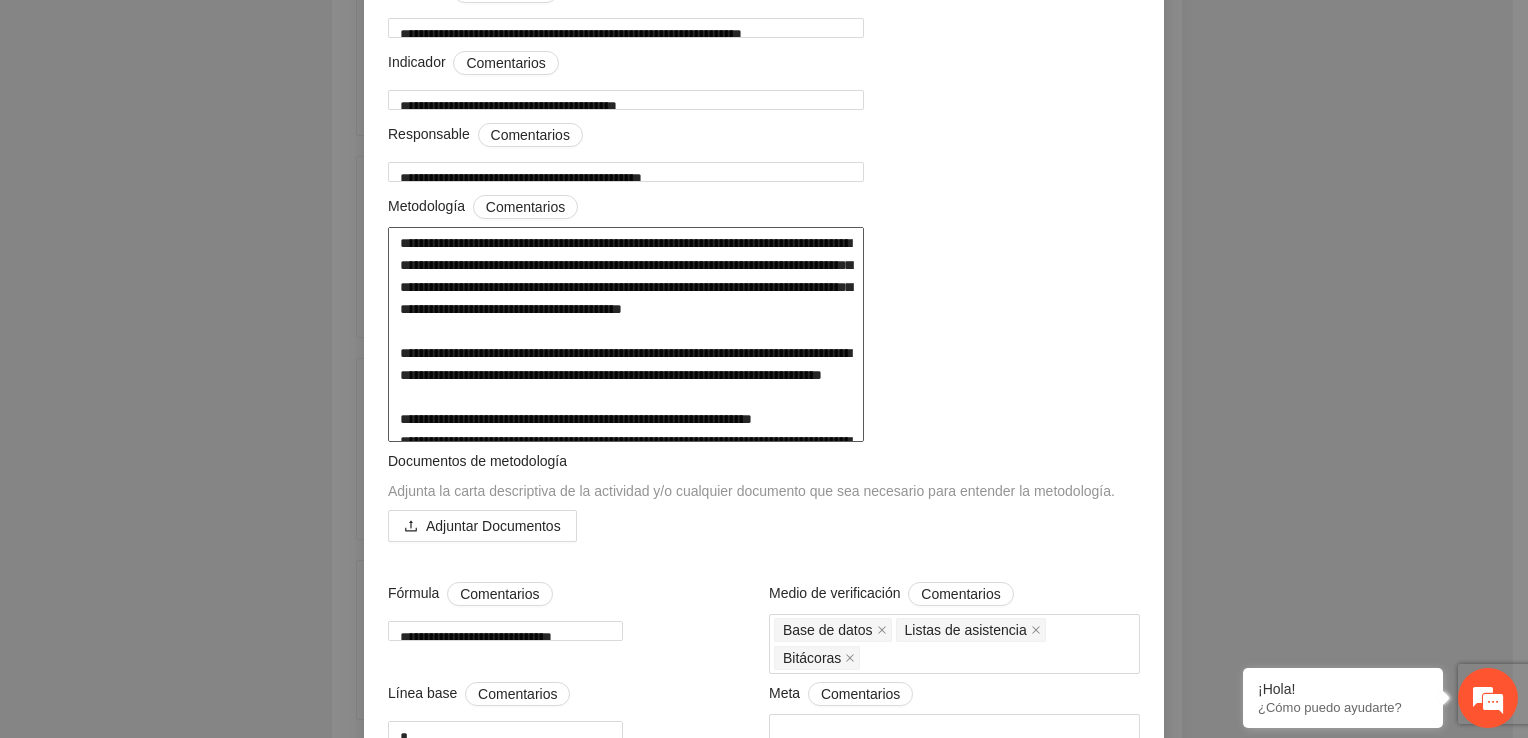 drag, startPoint x: 387, startPoint y: 249, endPoint x: 534, endPoint y: 530, distance: 317.12775 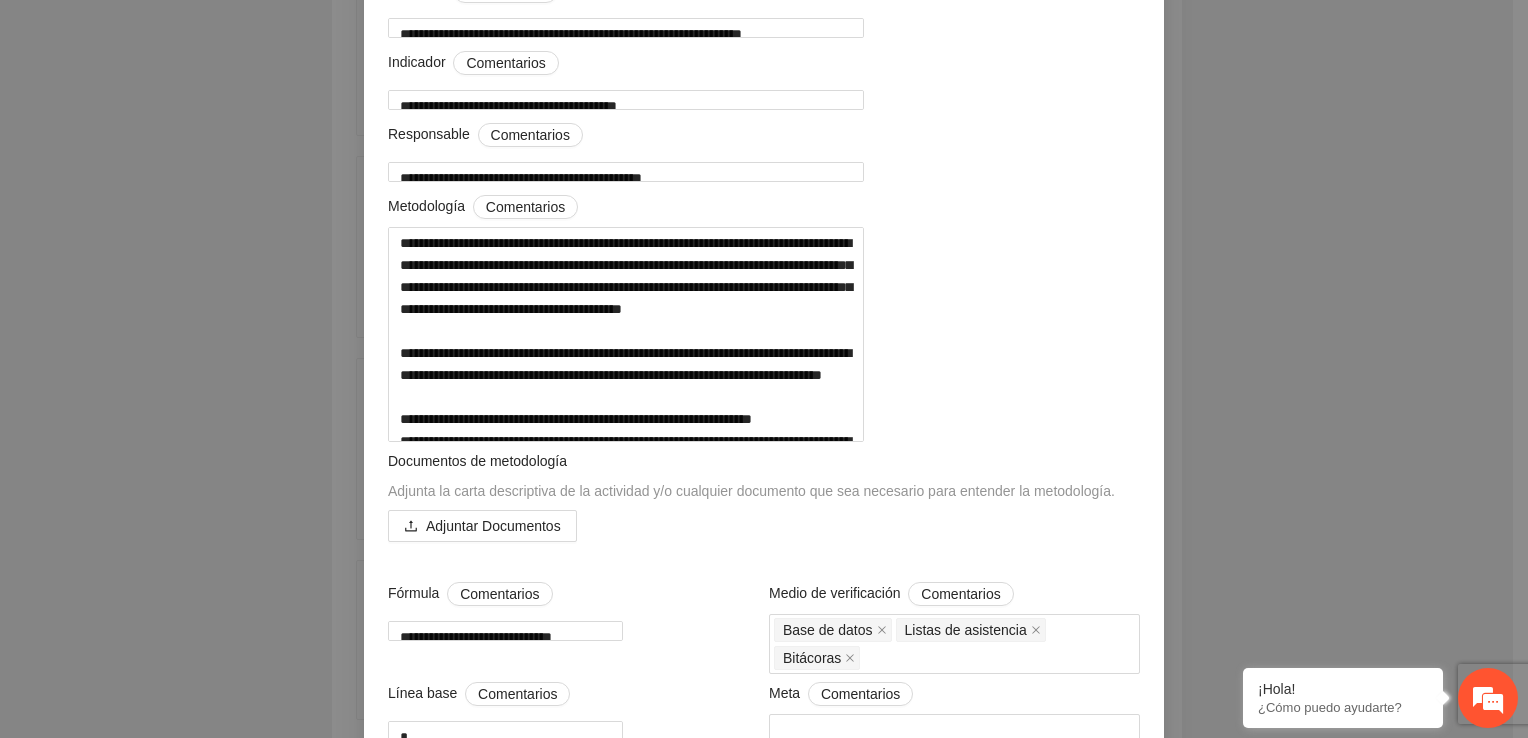 click on "Adjuntar Documentos" at bounding box center [764, 526] 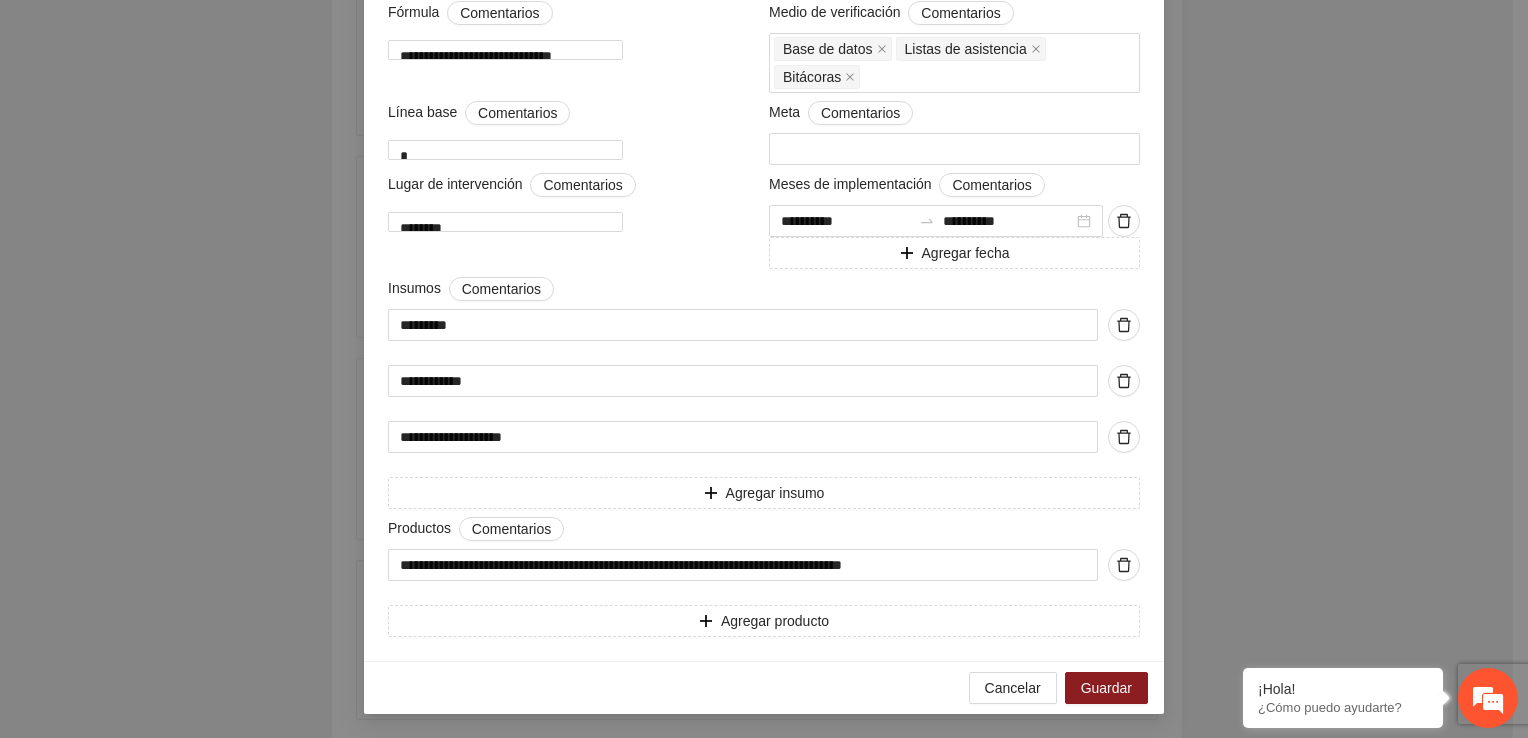 scroll, scrollTop: 876, scrollLeft: 0, axis: vertical 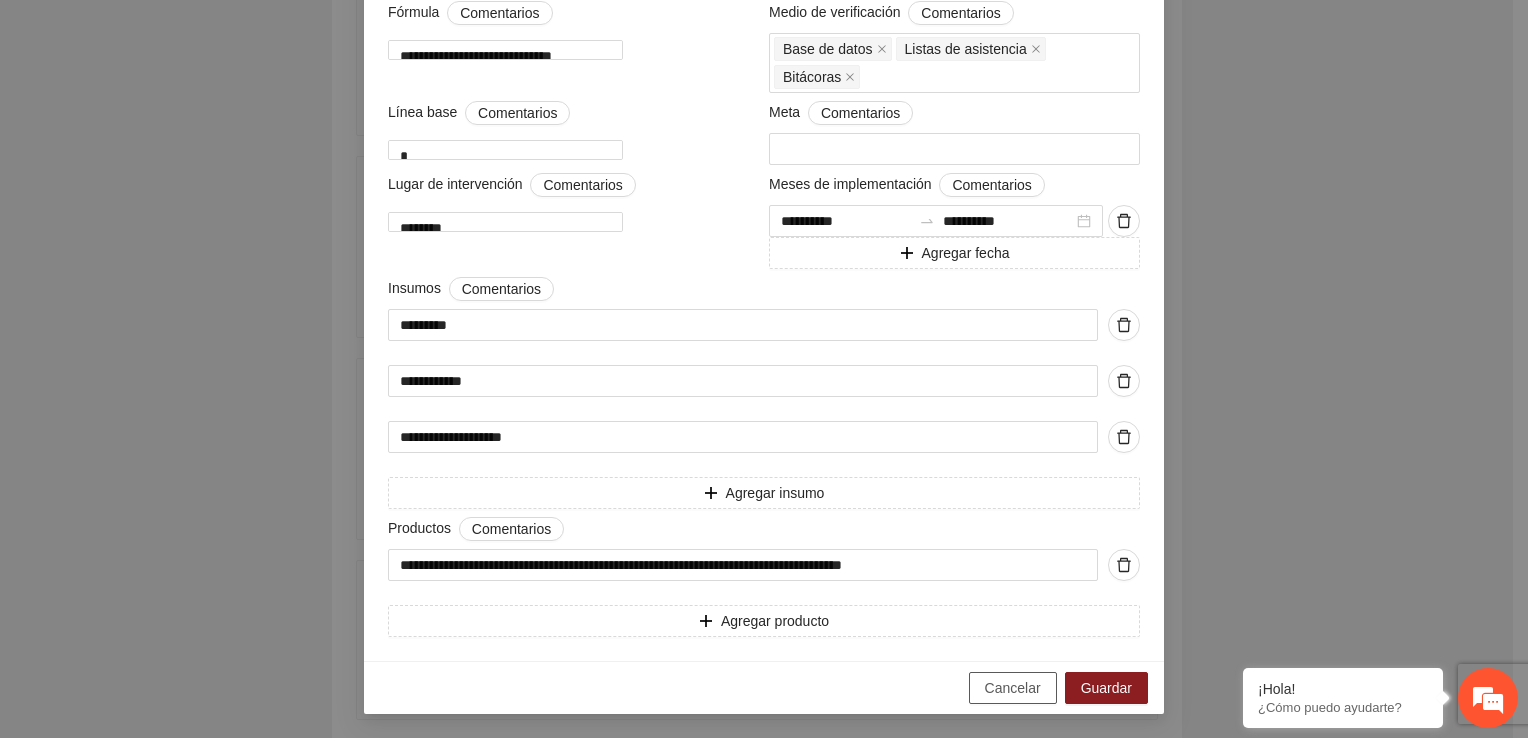 click on "Cancelar" at bounding box center [1013, 688] 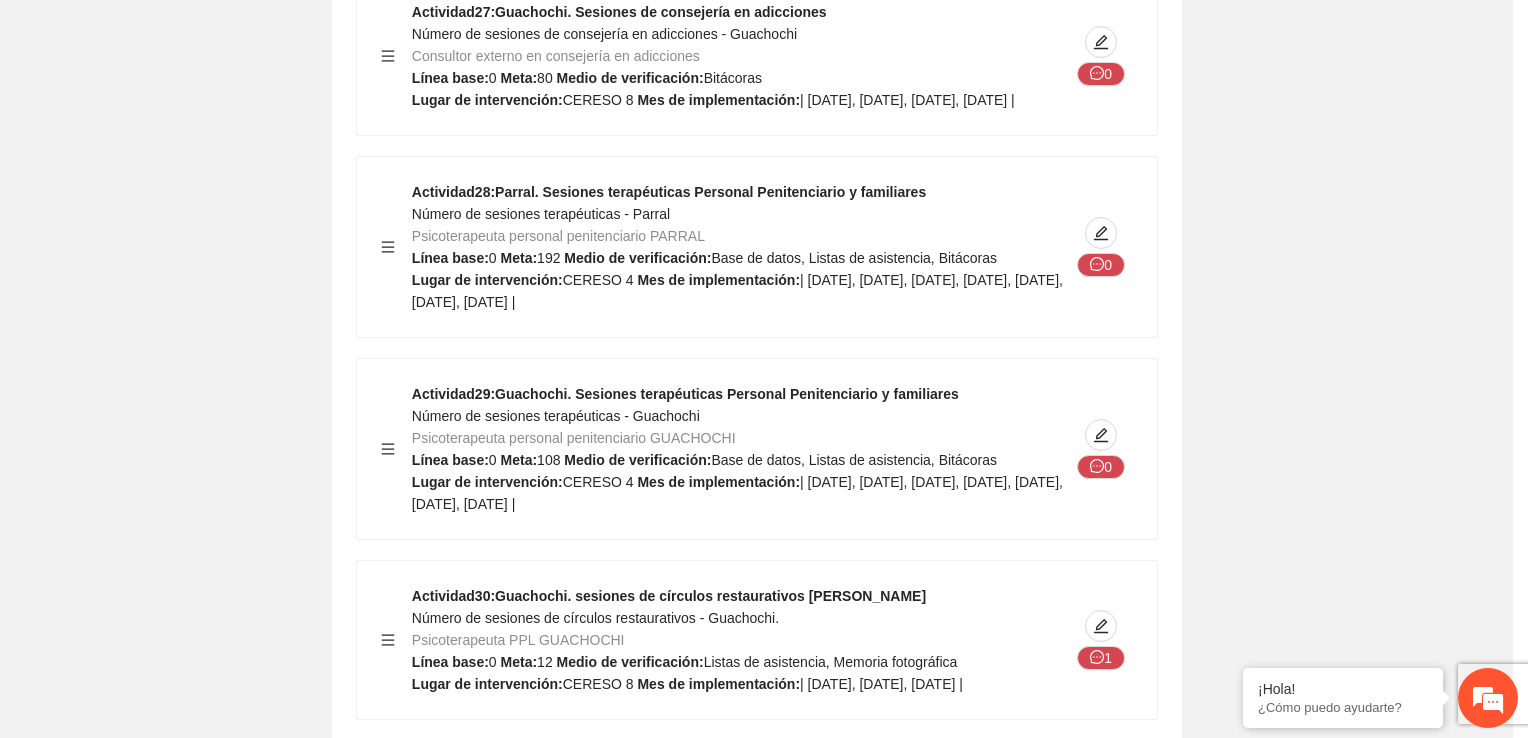 scroll, scrollTop: 213, scrollLeft: 0, axis: vertical 